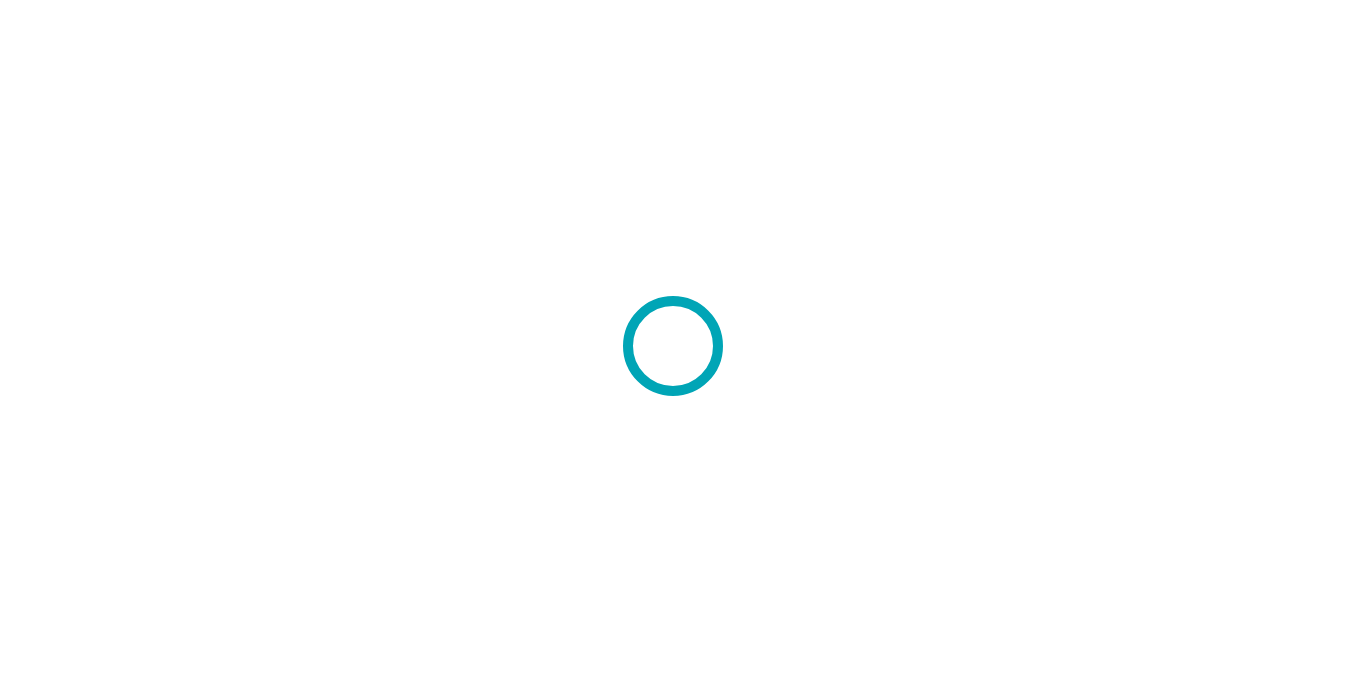 scroll, scrollTop: 0, scrollLeft: 0, axis: both 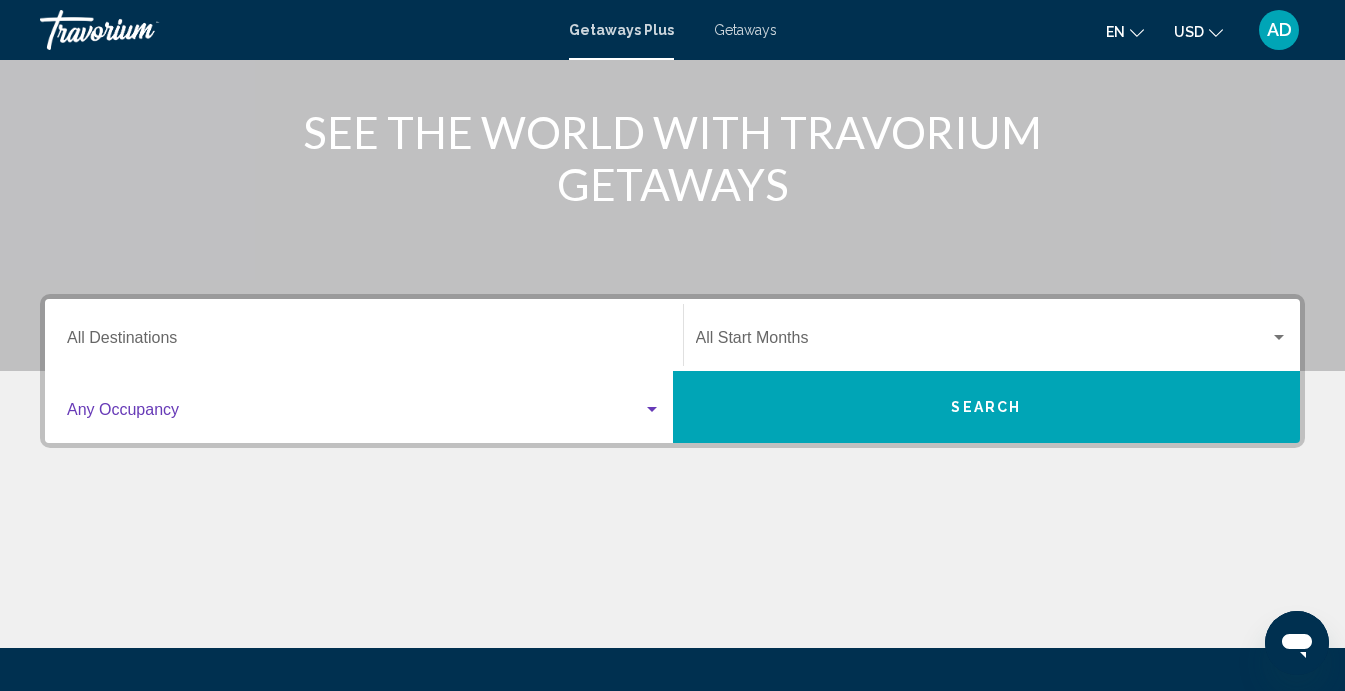 click at bounding box center [355, 414] 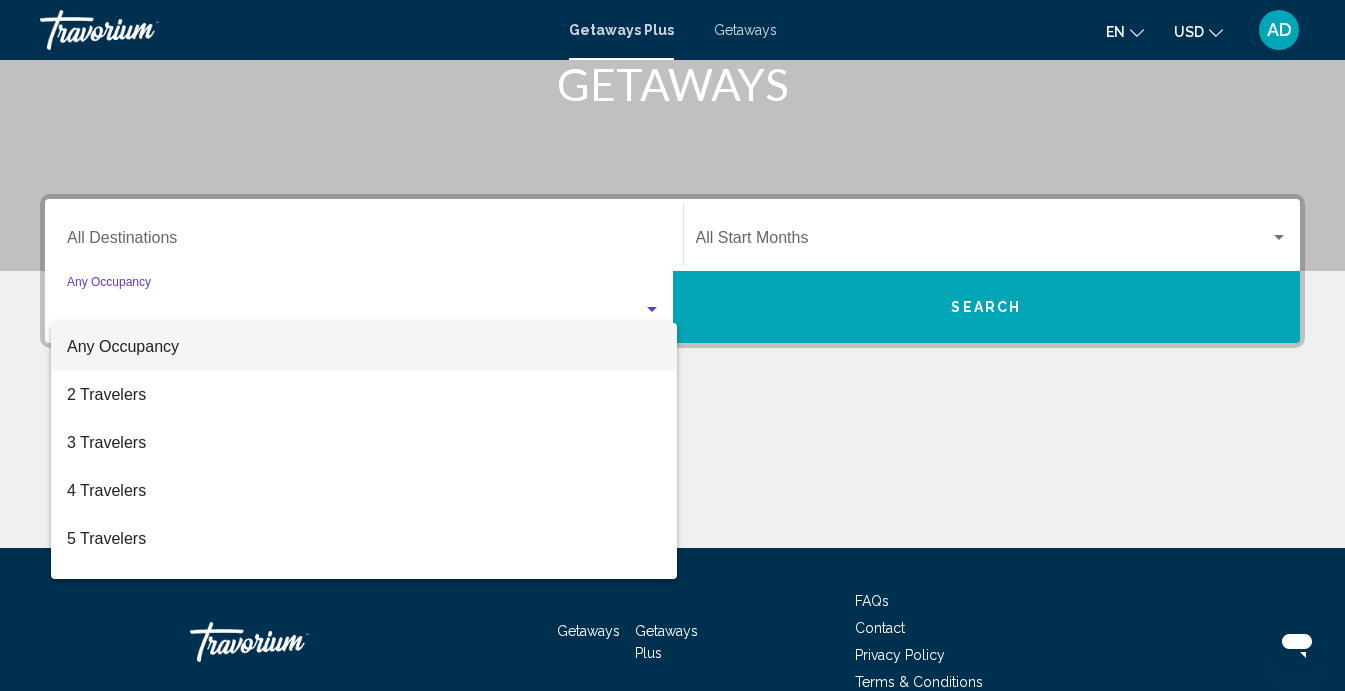 scroll, scrollTop: 431, scrollLeft: 0, axis: vertical 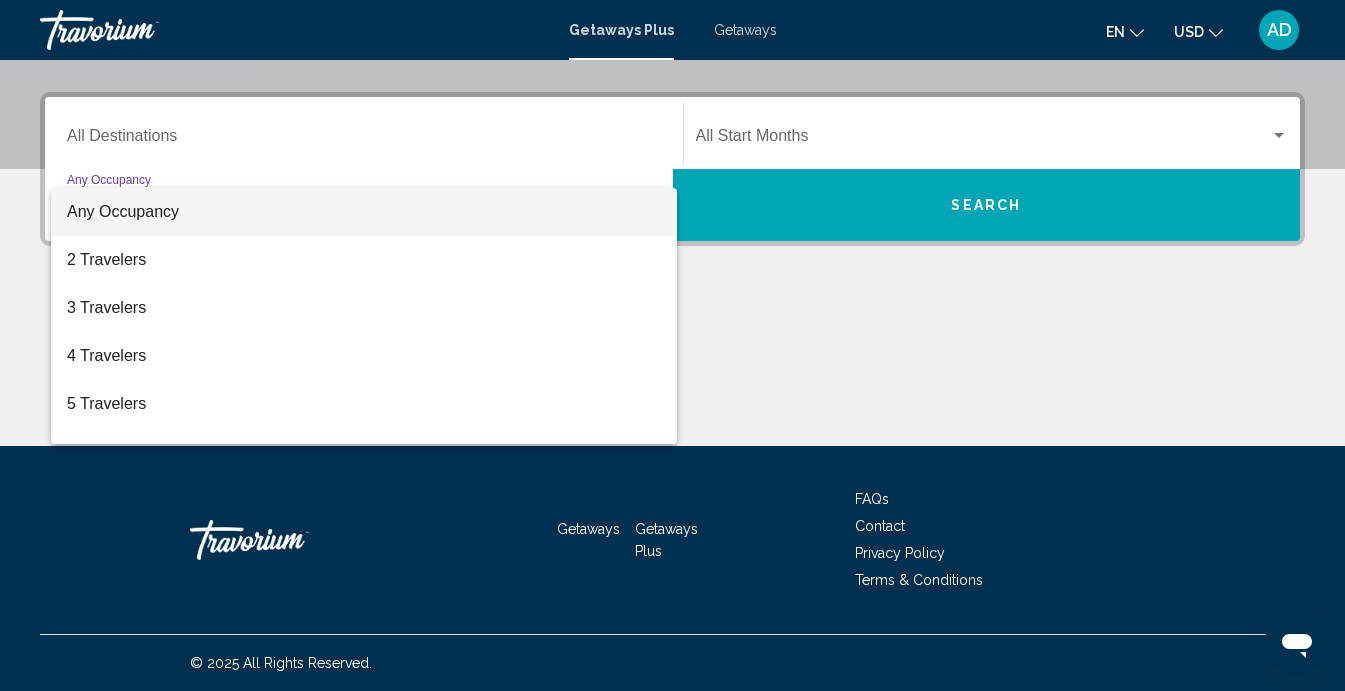 click at bounding box center [672, 345] 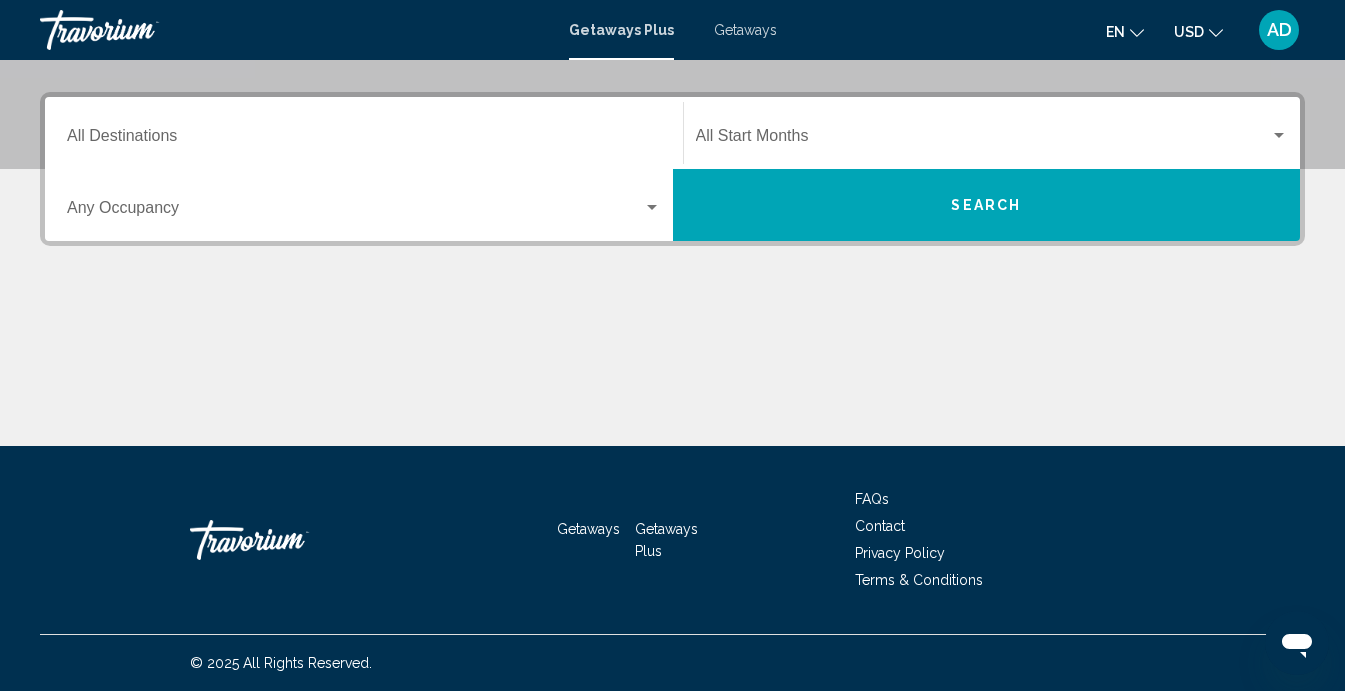 click on "Destination All Destinations" at bounding box center [364, 133] 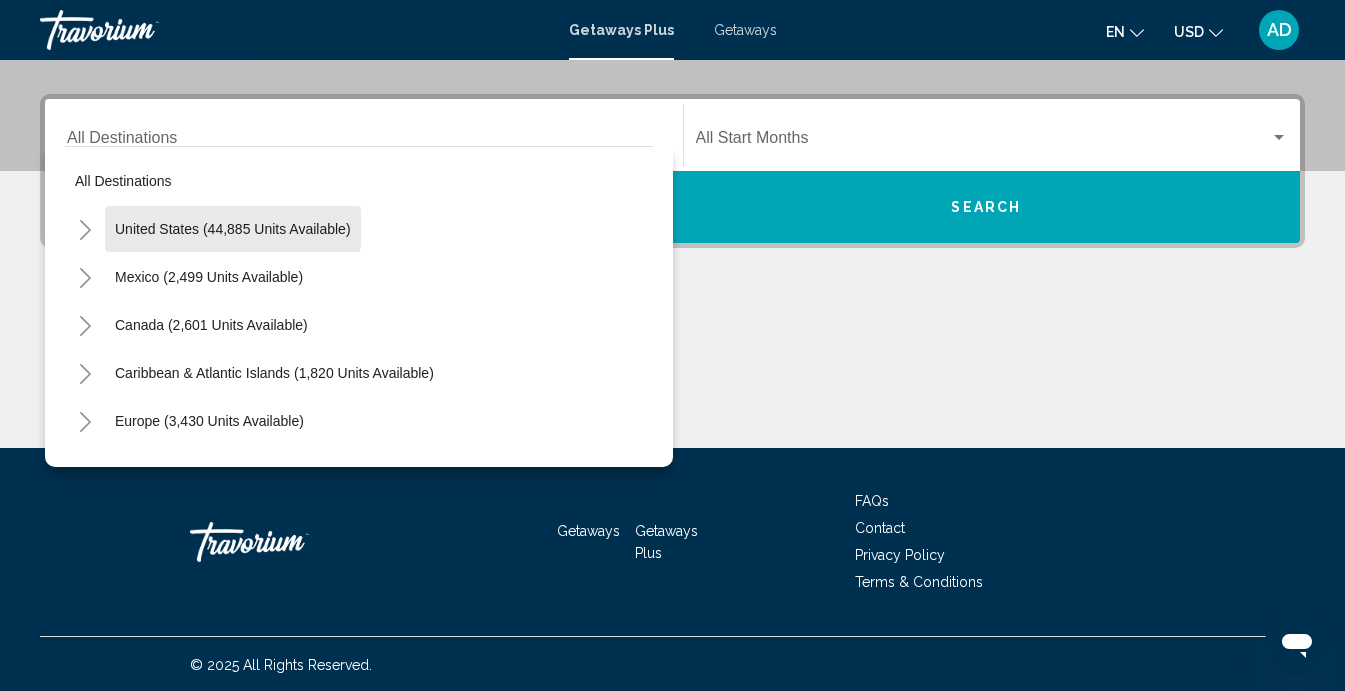 click on "United States (44,885 units available)" 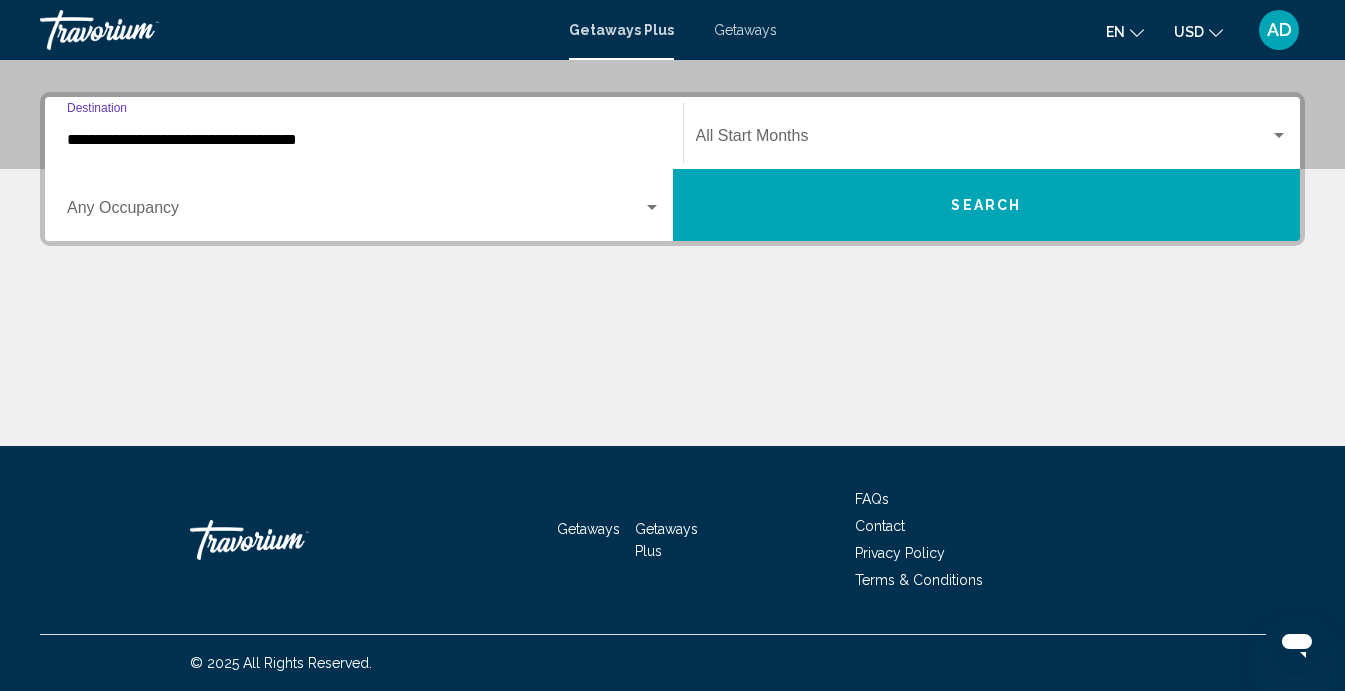scroll, scrollTop: 430, scrollLeft: 0, axis: vertical 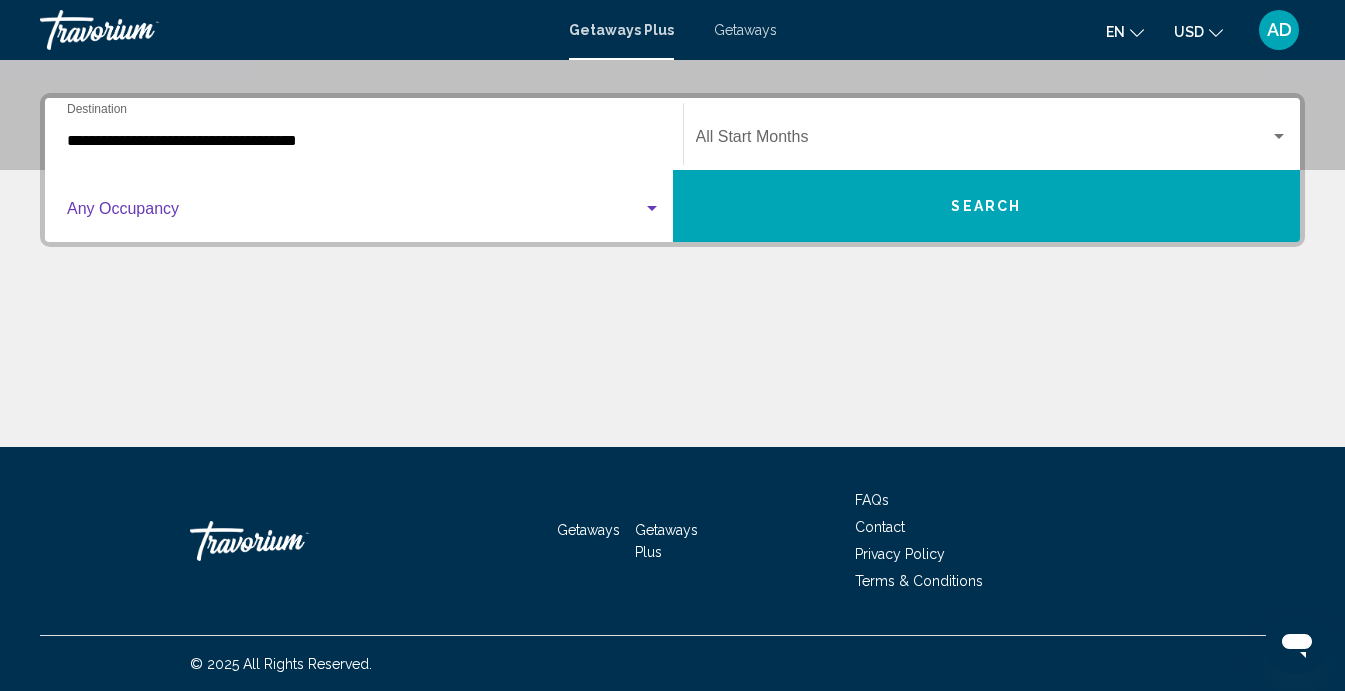 click at bounding box center [355, 213] 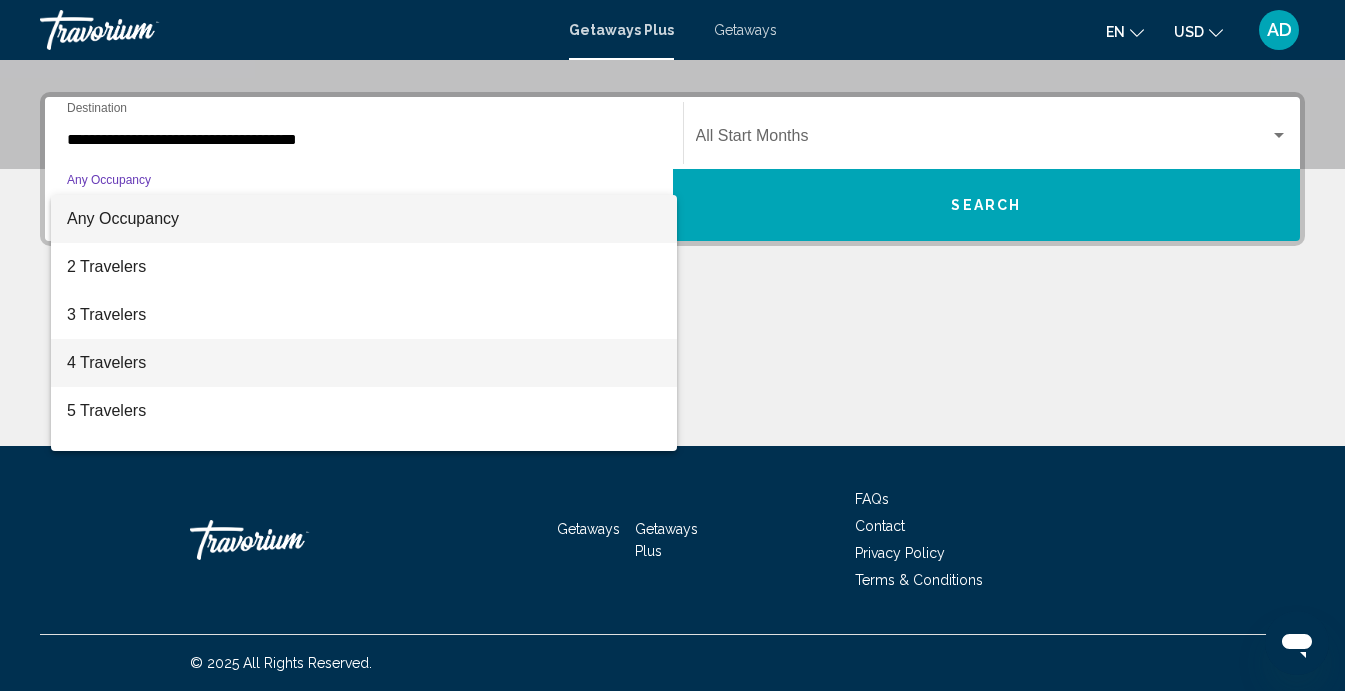 scroll, scrollTop: 411, scrollLeft: 0, axis: vertical 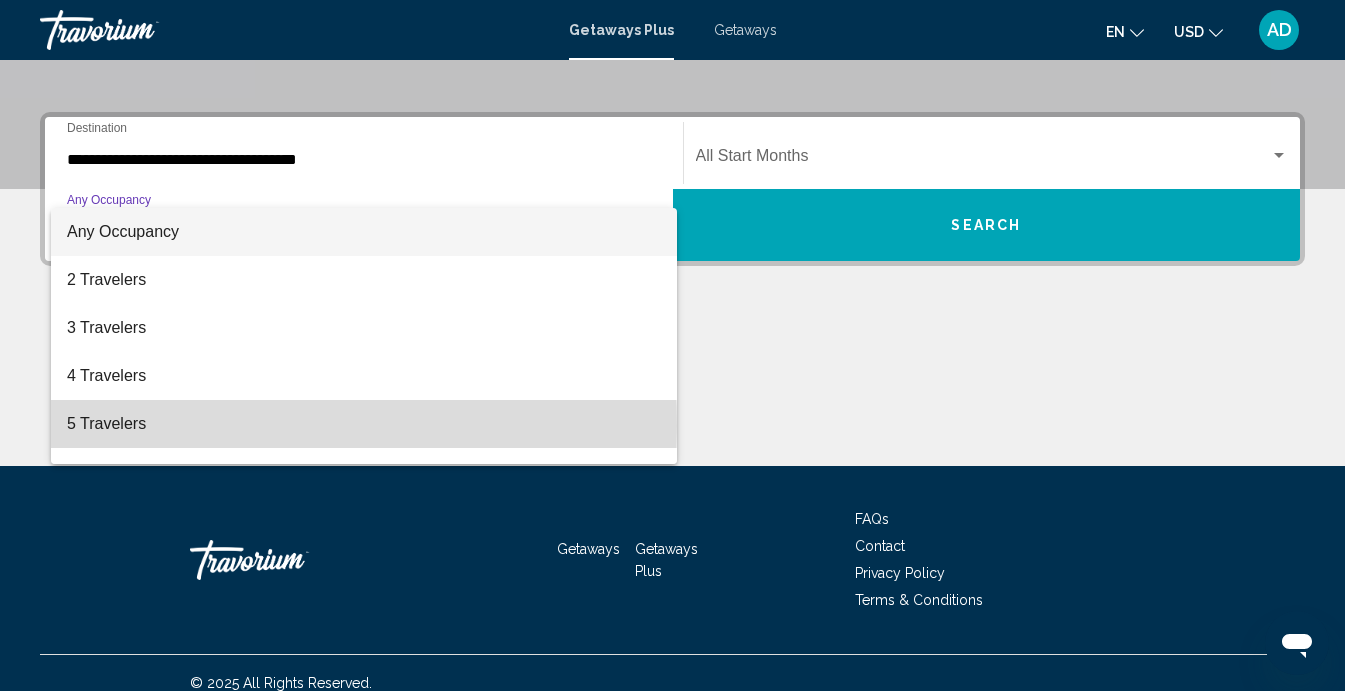 click on "5 Travelers" at bounding box center [364, 424] 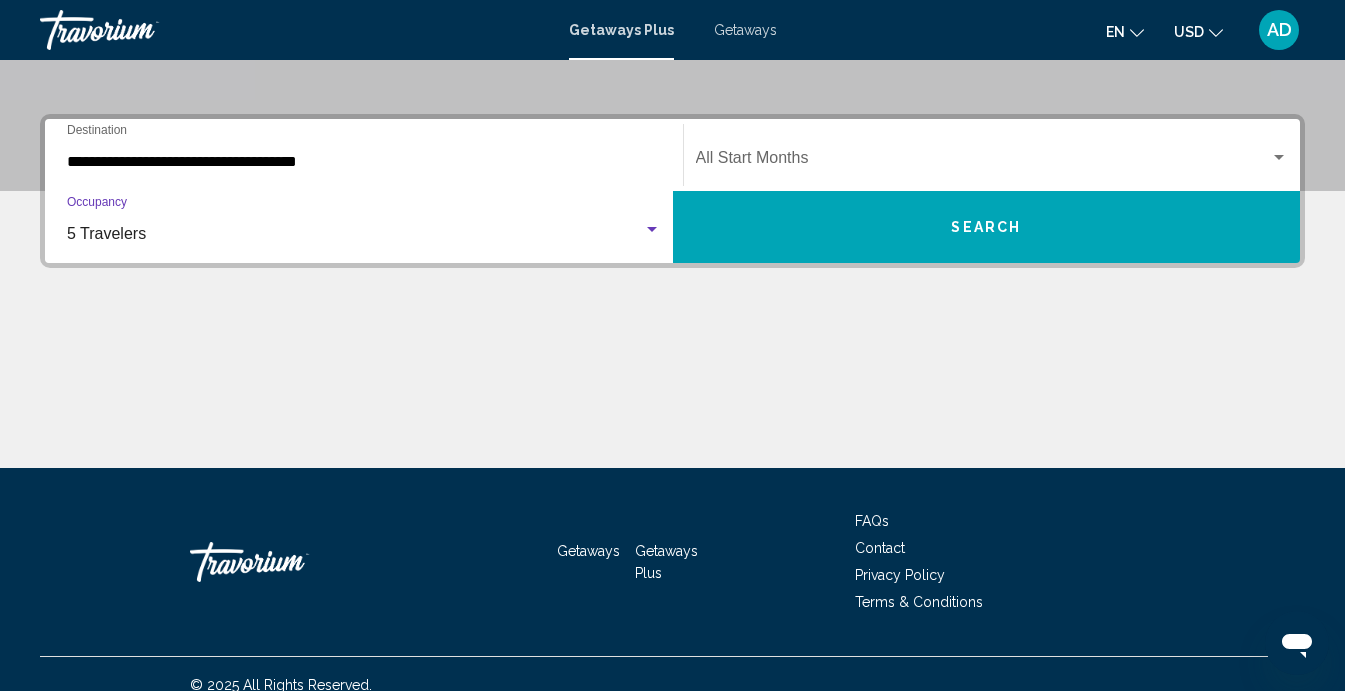 scroll, scrollTop: 390, scrollLeft: 0, axis: vertical 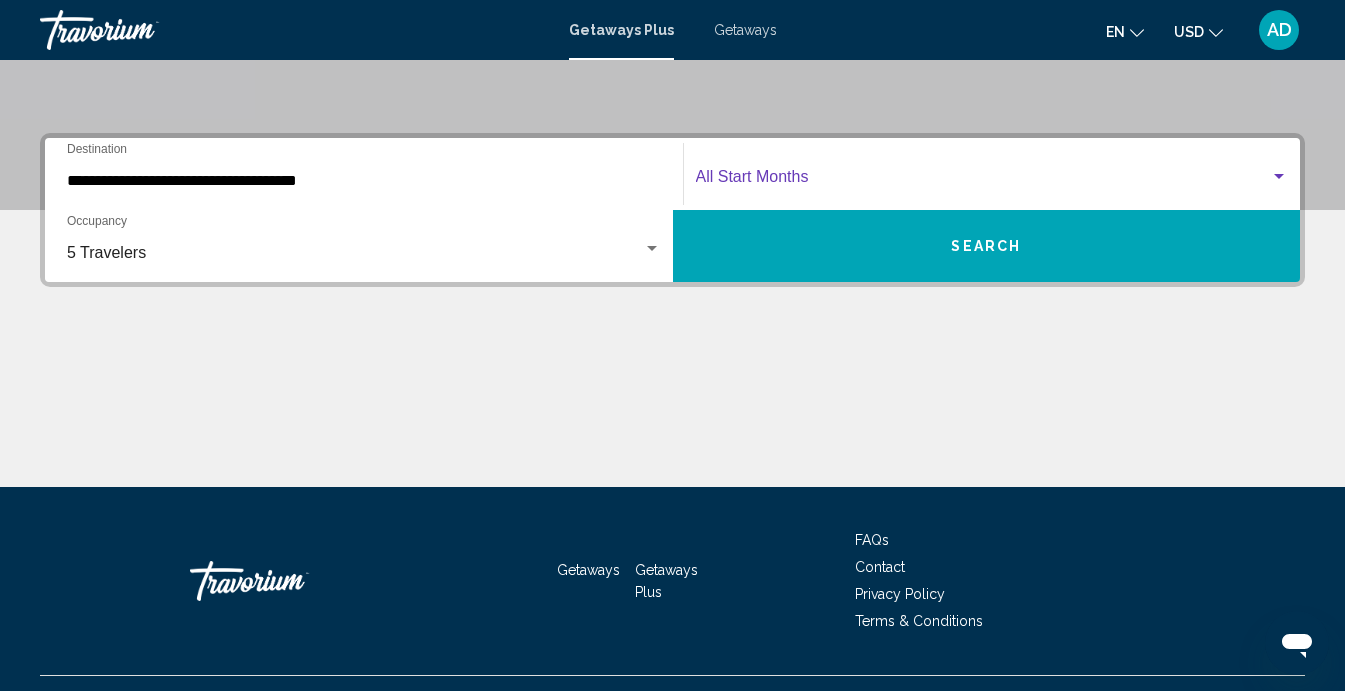 click at bounding box center [983, 181] 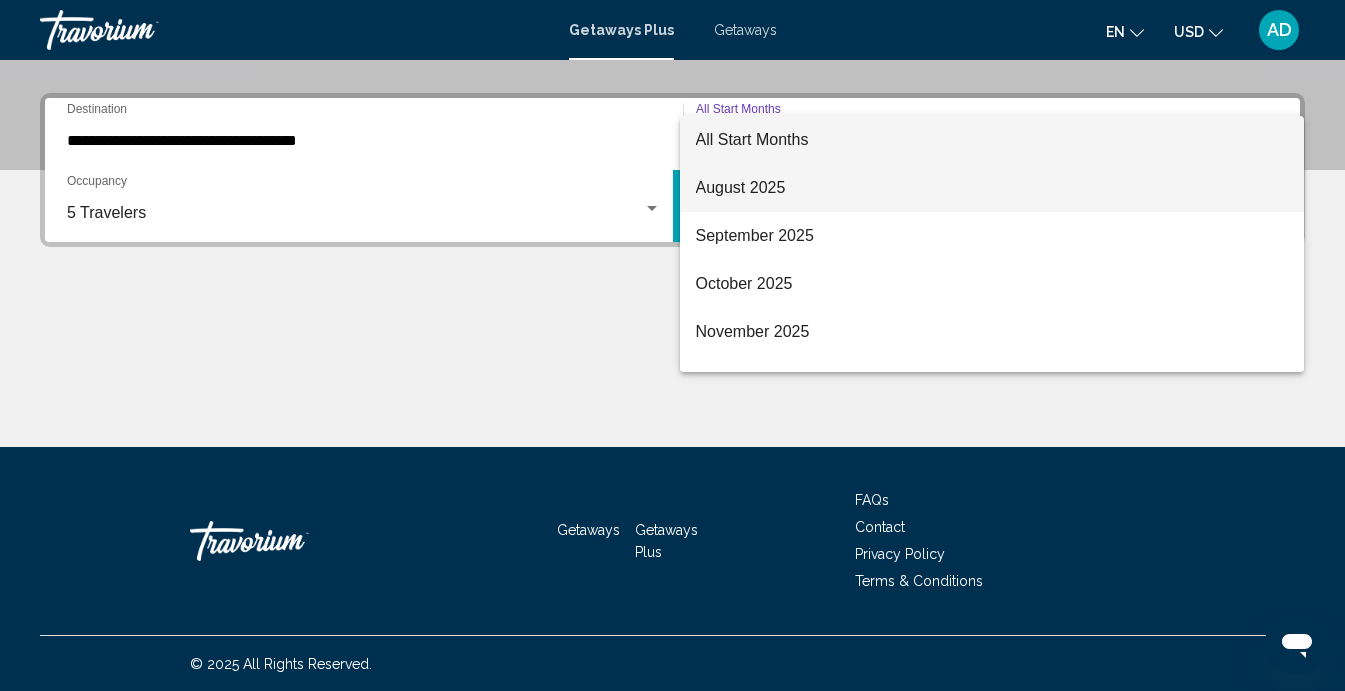 scroll, scrollTop: 431, scrollLeft: 0, axis: vertical 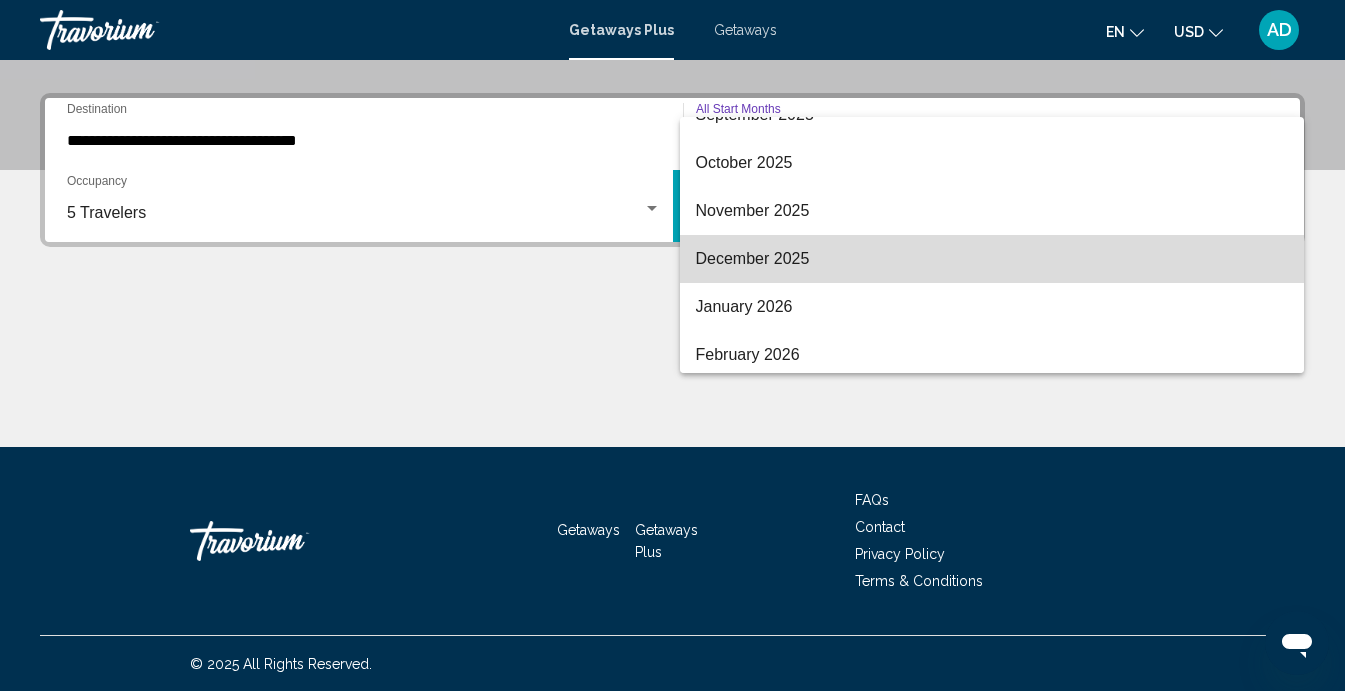 click on "December 2025" at bounding box center (992, 259) 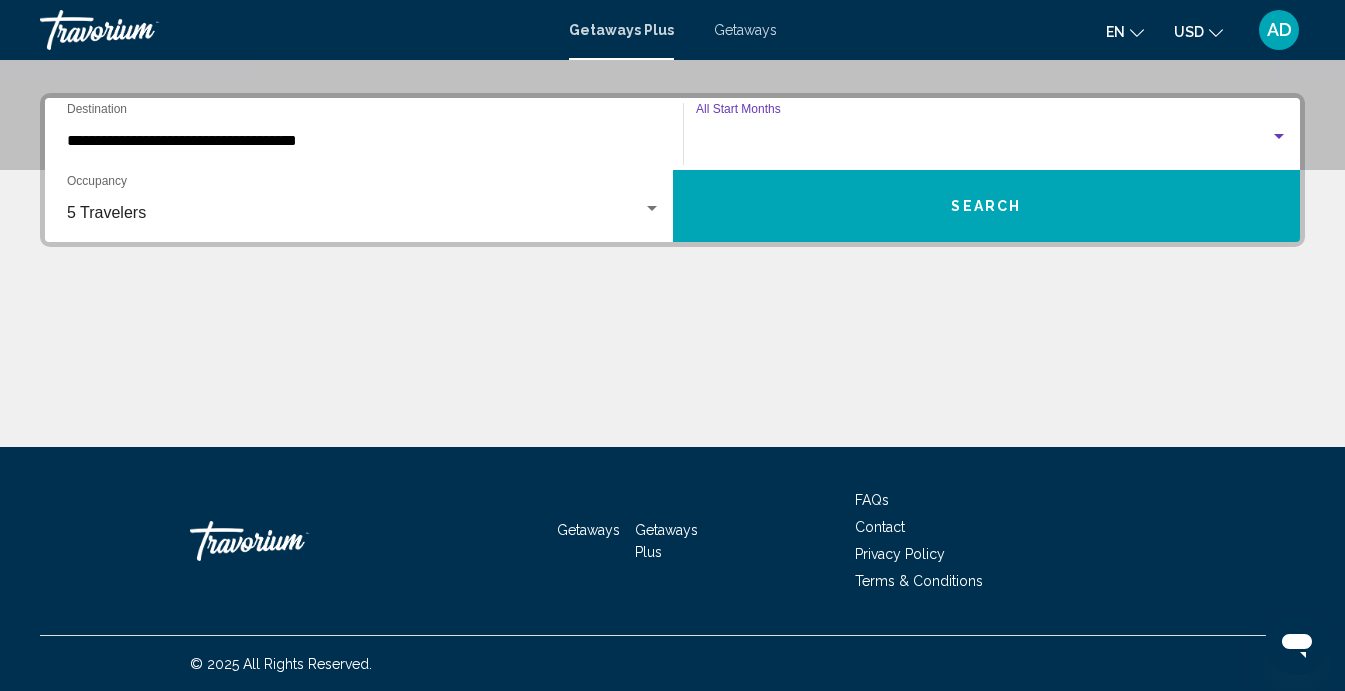 scroll, scrollTop: 424, scrollLeft: 0, axis: vertical 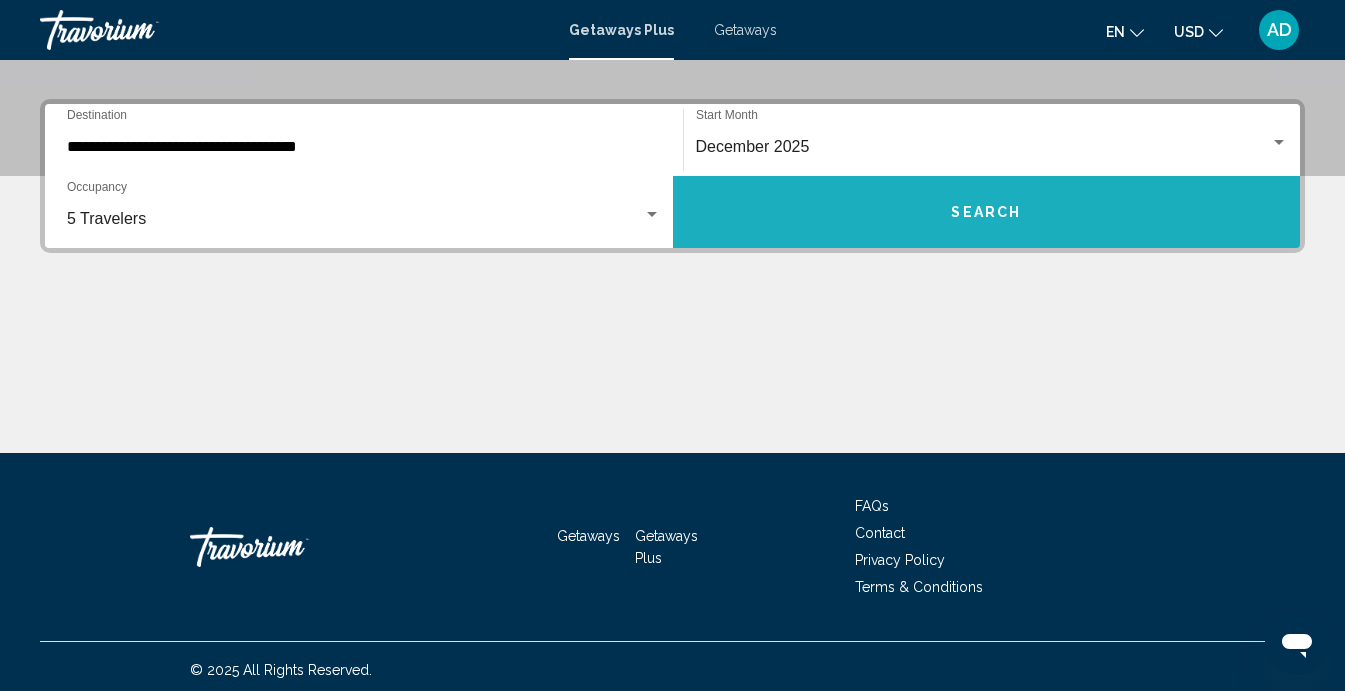 click on "Search" at bounding box center [987, 212] 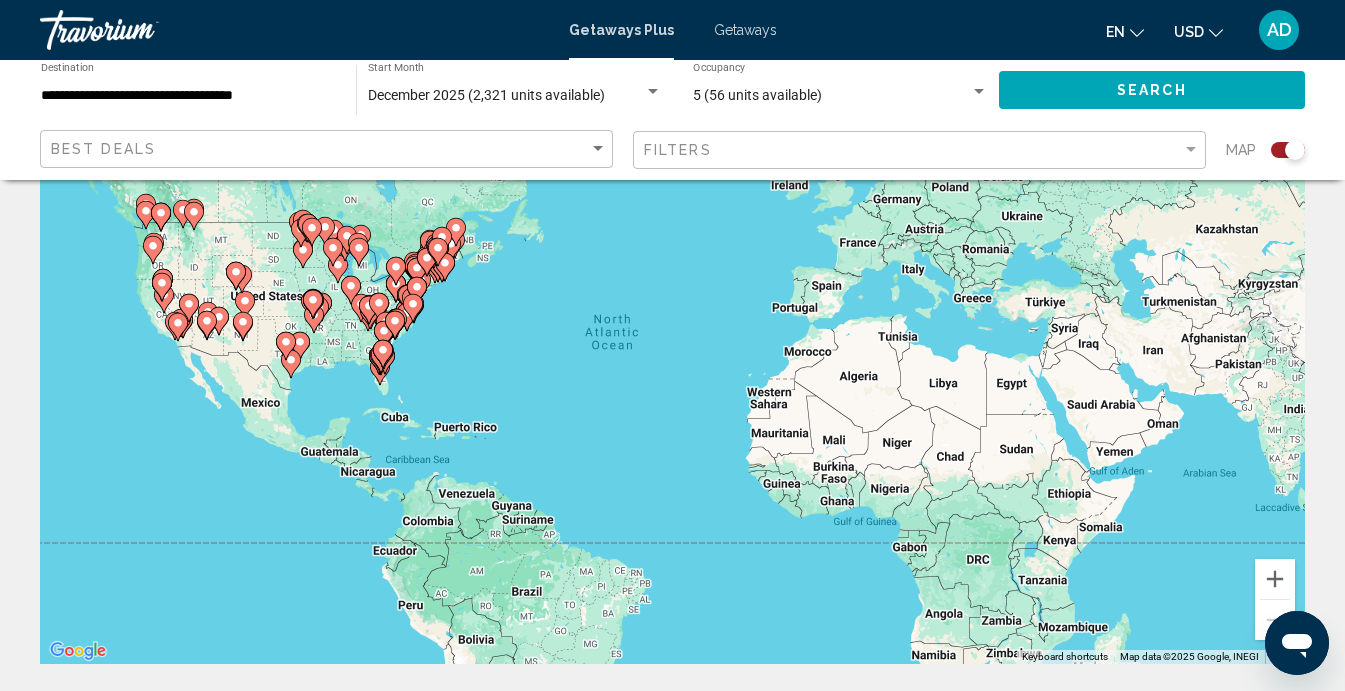scroll, scrollTop: 142, scrollLeft: 0, axis: vertical 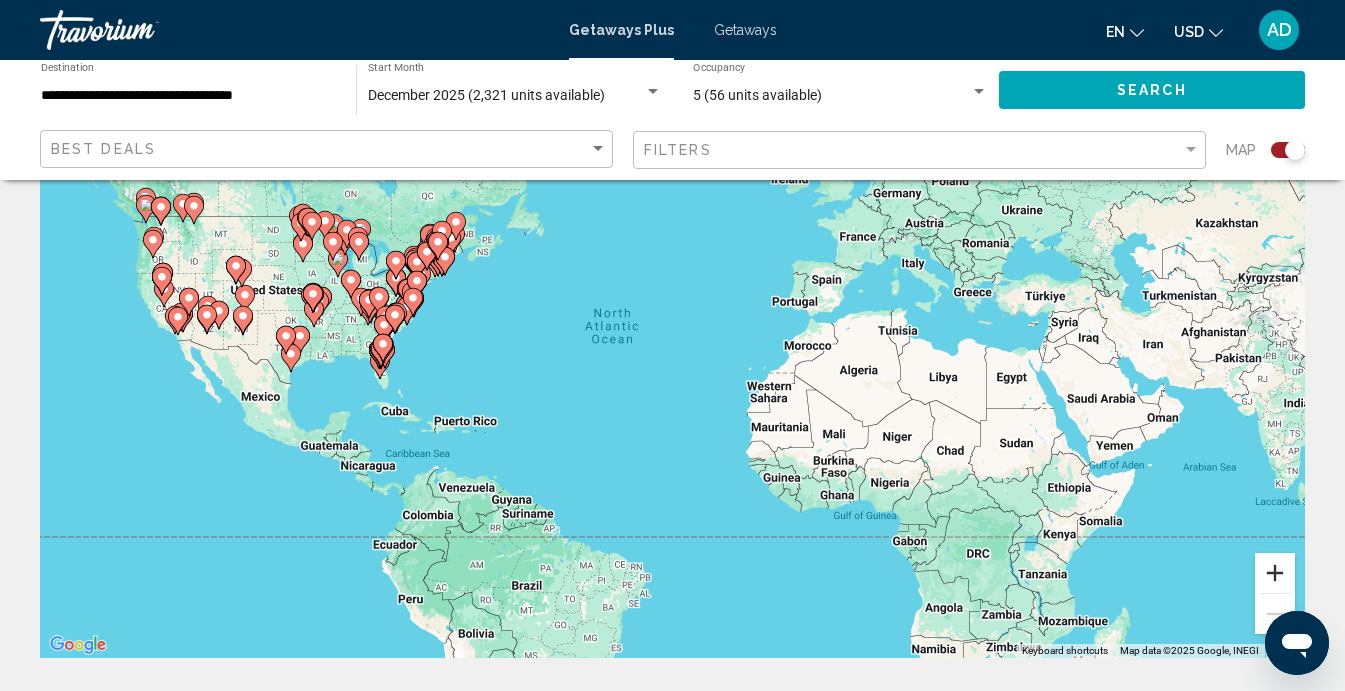 click at bounding box center (1275, 573) 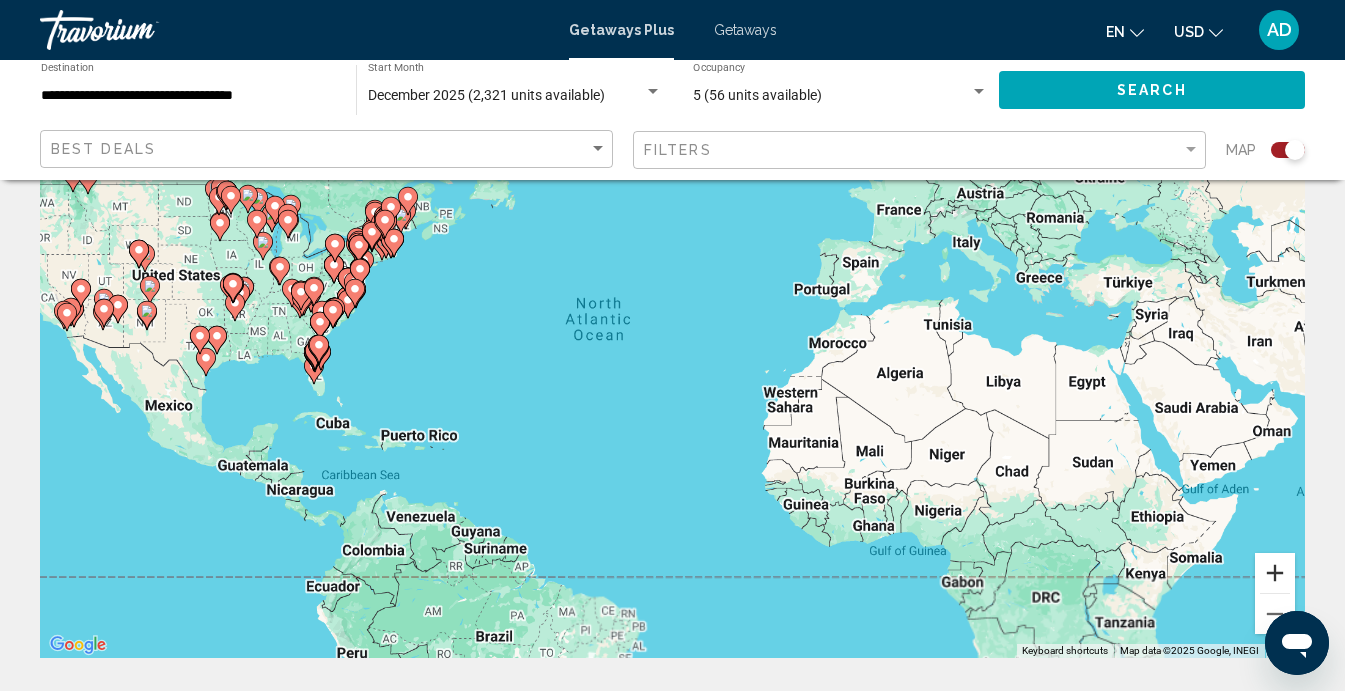 click at bounding box center [1275, 573] 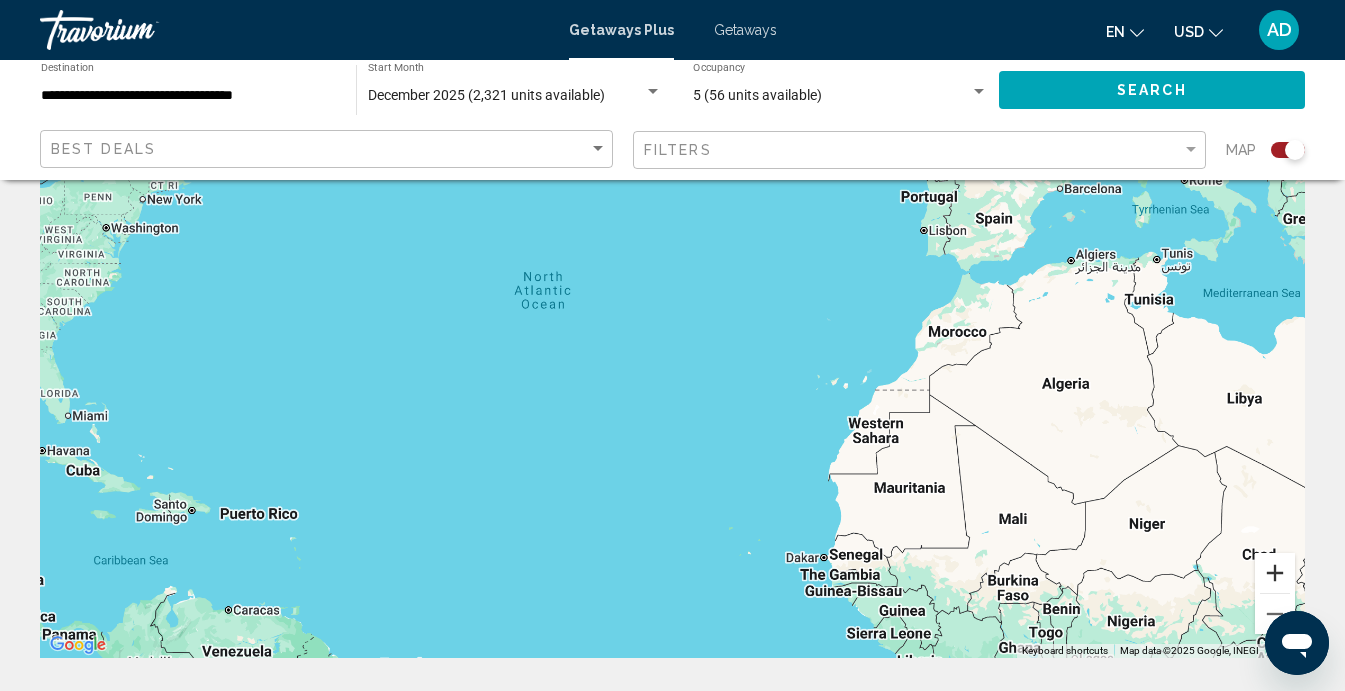 click at bounding box center [1275, 573] 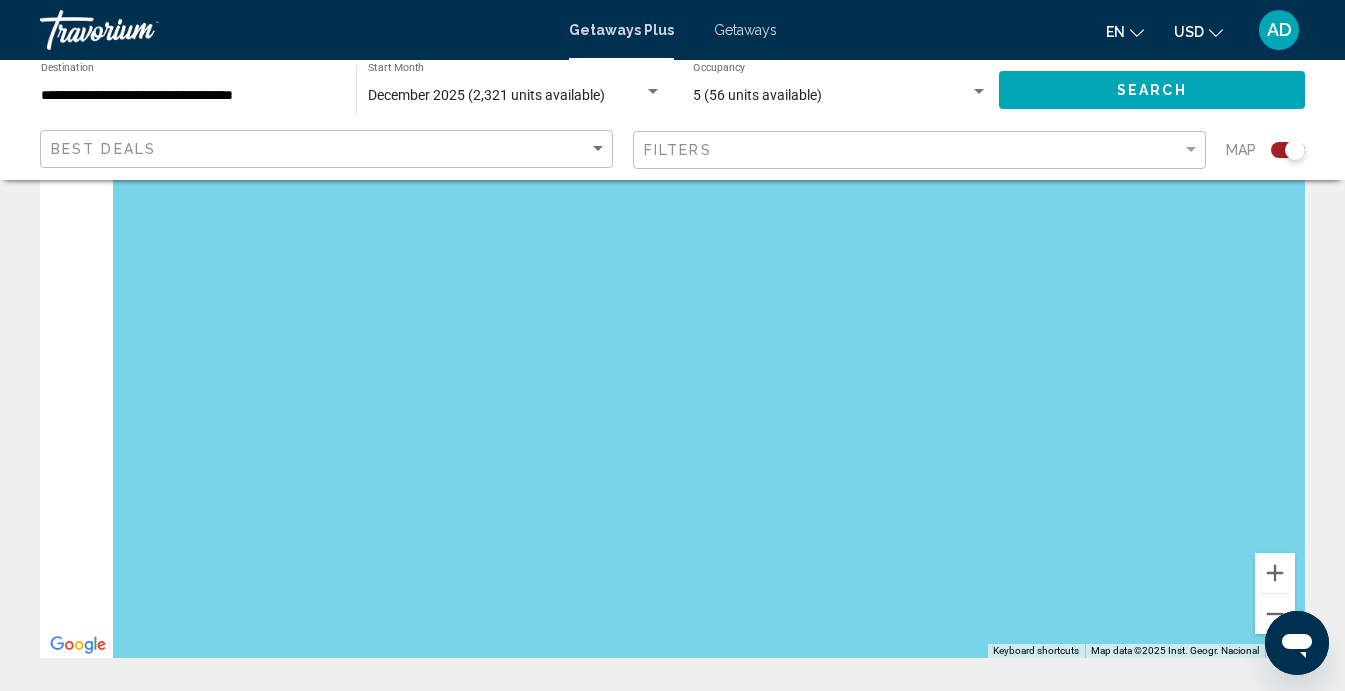 drag, startPoint x: 632, startPoint y: 468, endPoint x: 1232, endPoint y: 508, distance: 601.33185 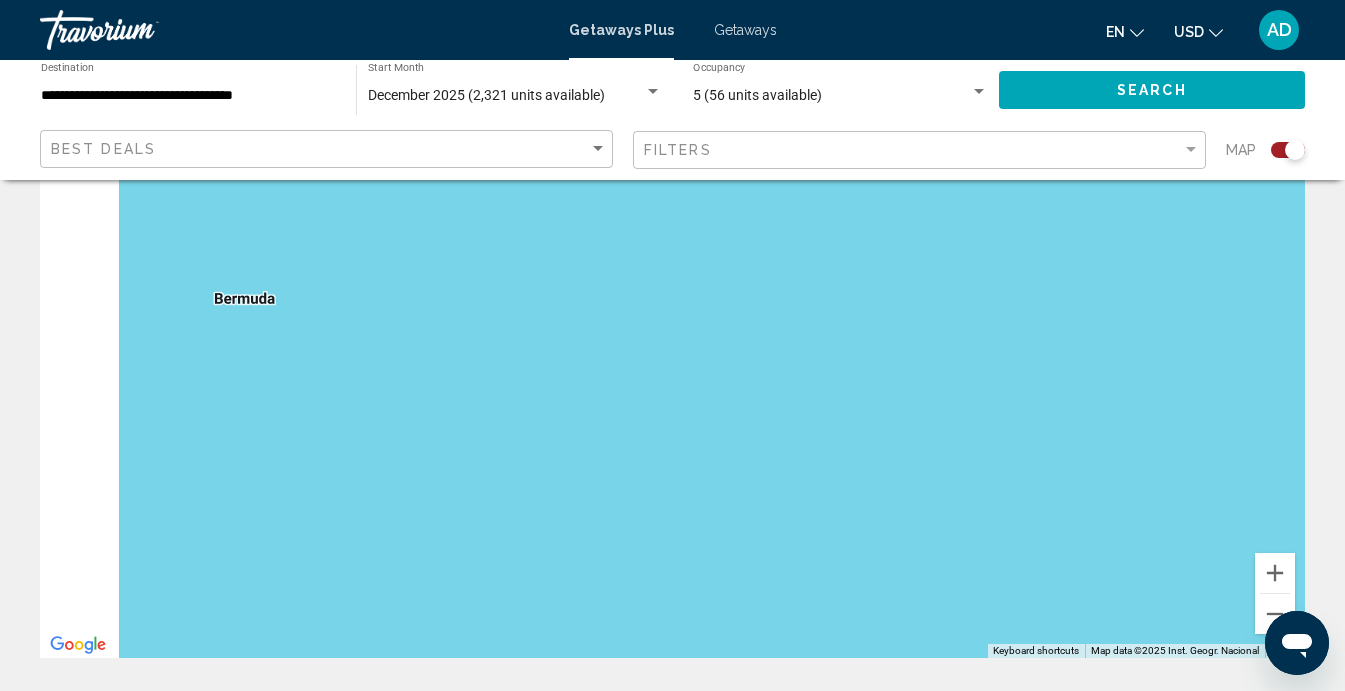 drag, startPoint x: 578, startPoint y: 427, endPoint x: 1031, endPoint y: 437, distance: 453.11035 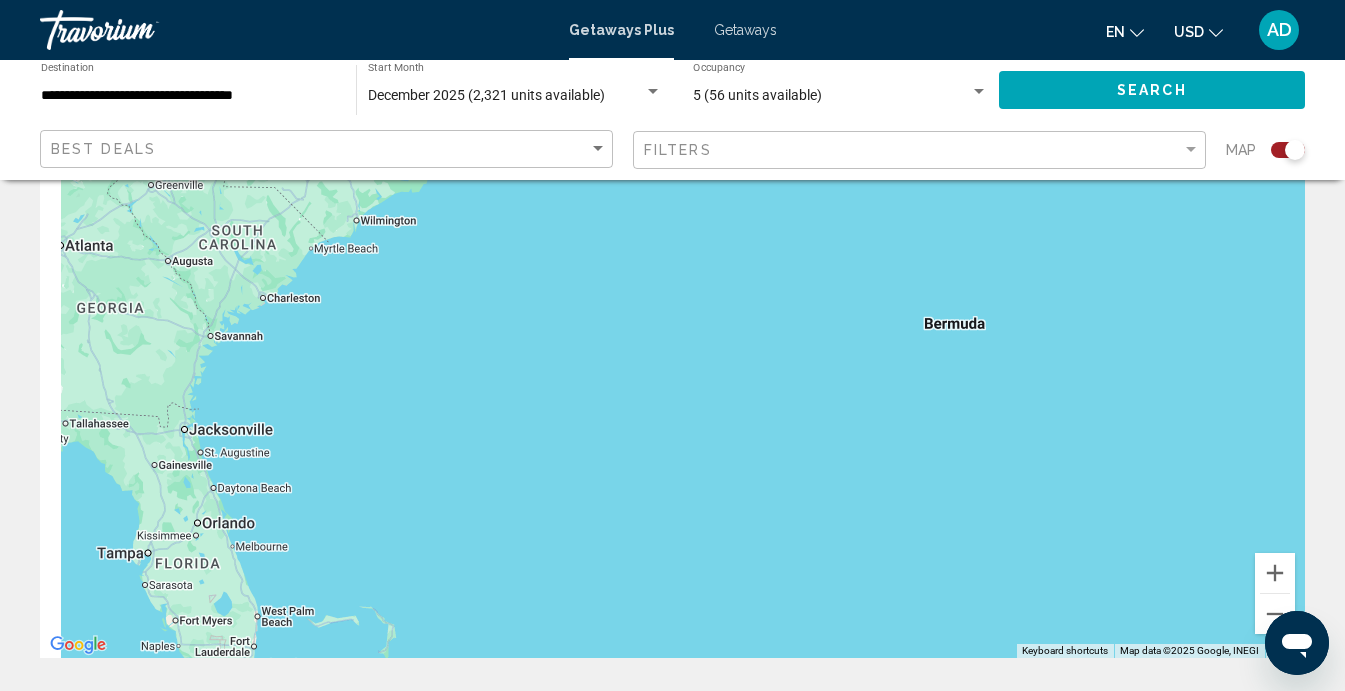 drag, startPoint x: 553, startPoint y: 398, endPoint x: 1177, endPoint y: 420, distance: 624.3877 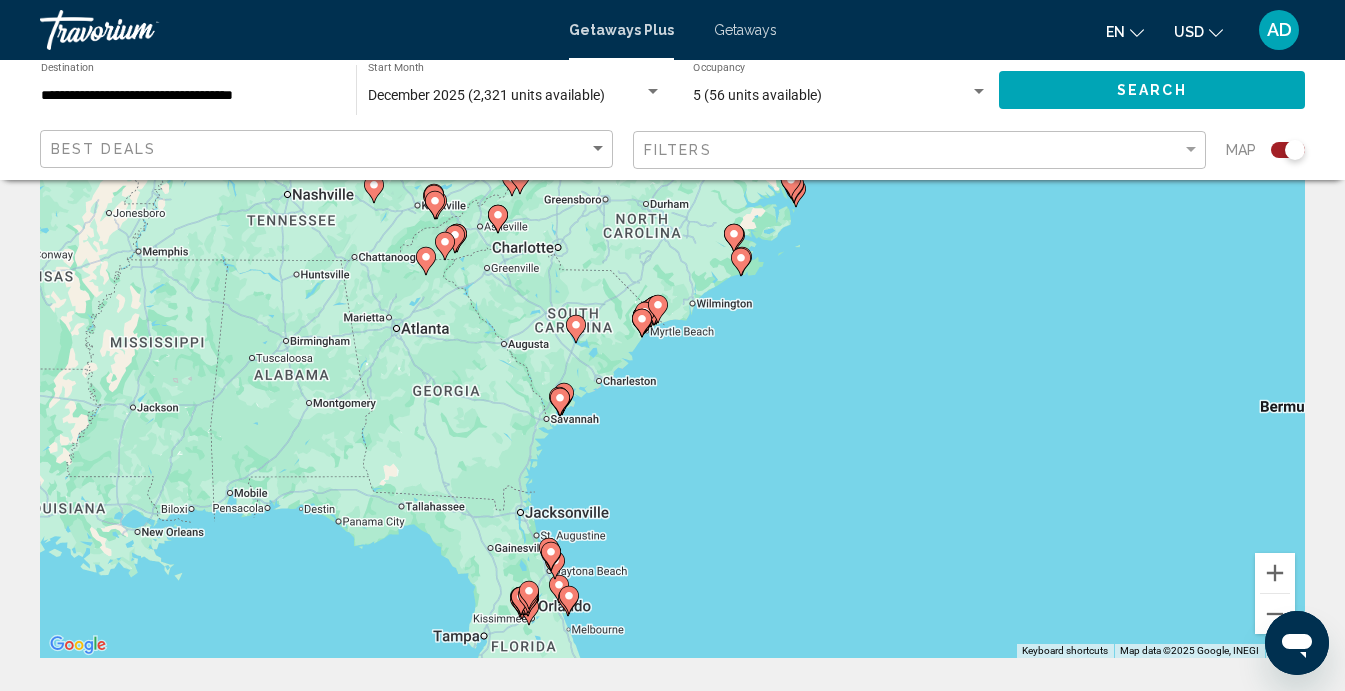 drag, startPoint x: 666, startPoint y: 416, endPoint x: 810, endPoint y: 390, distance: 146.3284 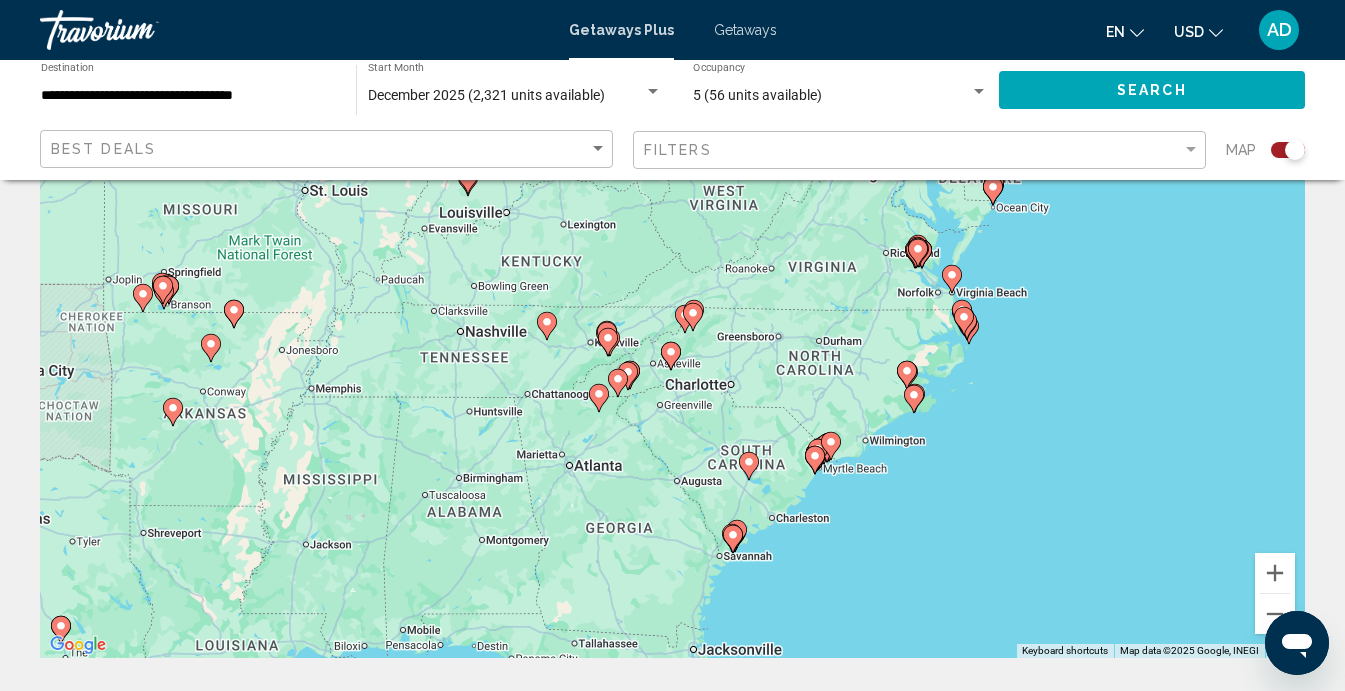 drag, startPoint x: 548, startPoint y: 284, endPoint x: 725, endPoint y: 426, distance: 226.92068 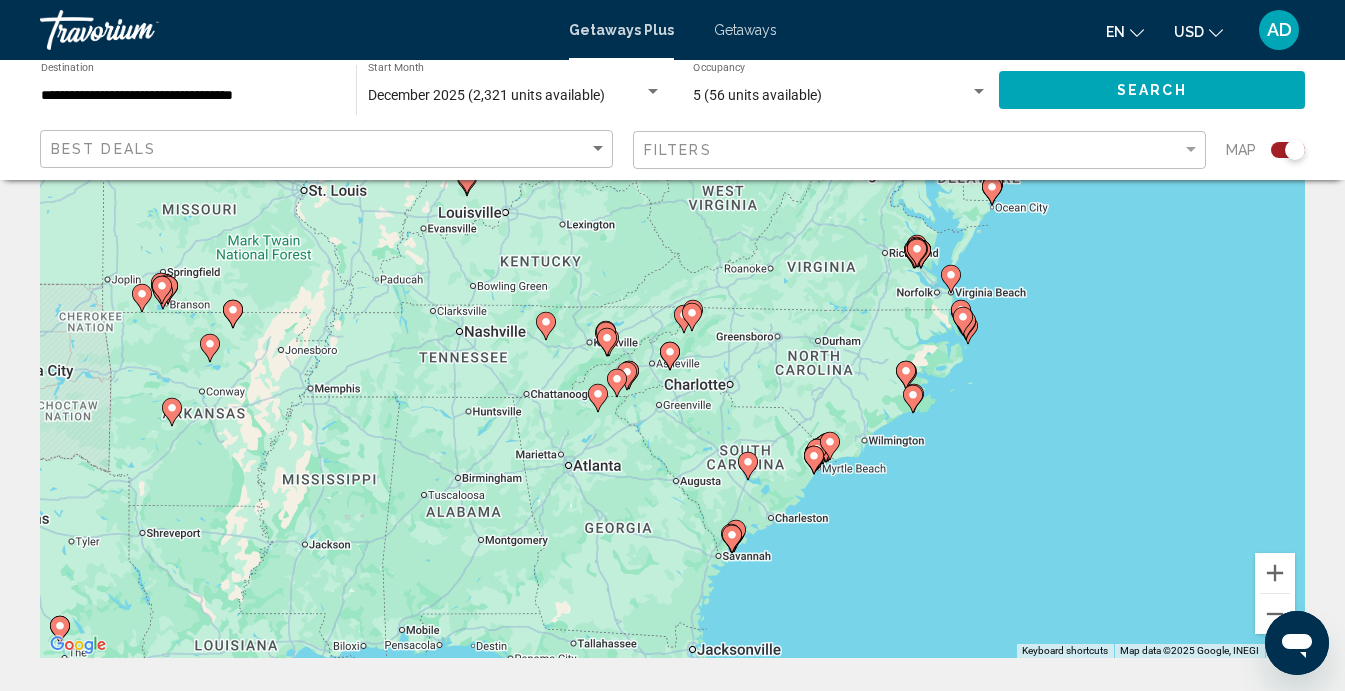 scroll, scrollTop: 143, scrollLeft: 0, axis: vertical 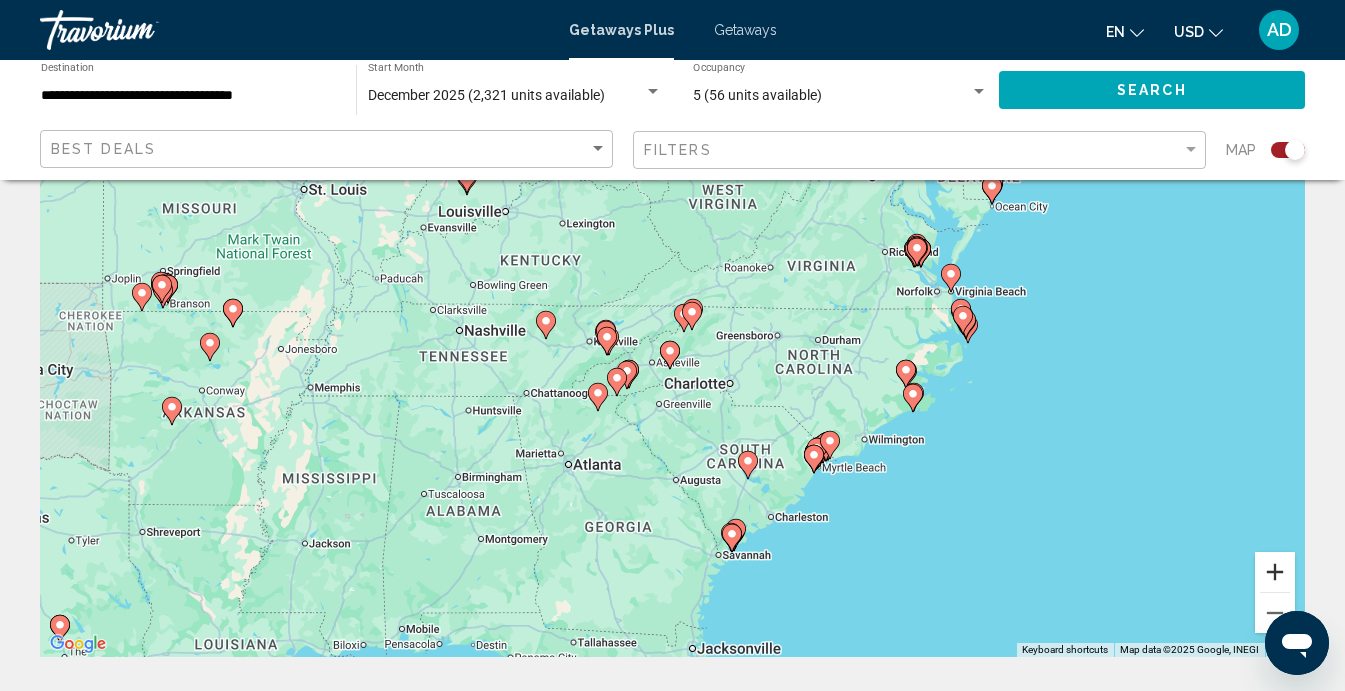 click at bounding box center (1275, 572) 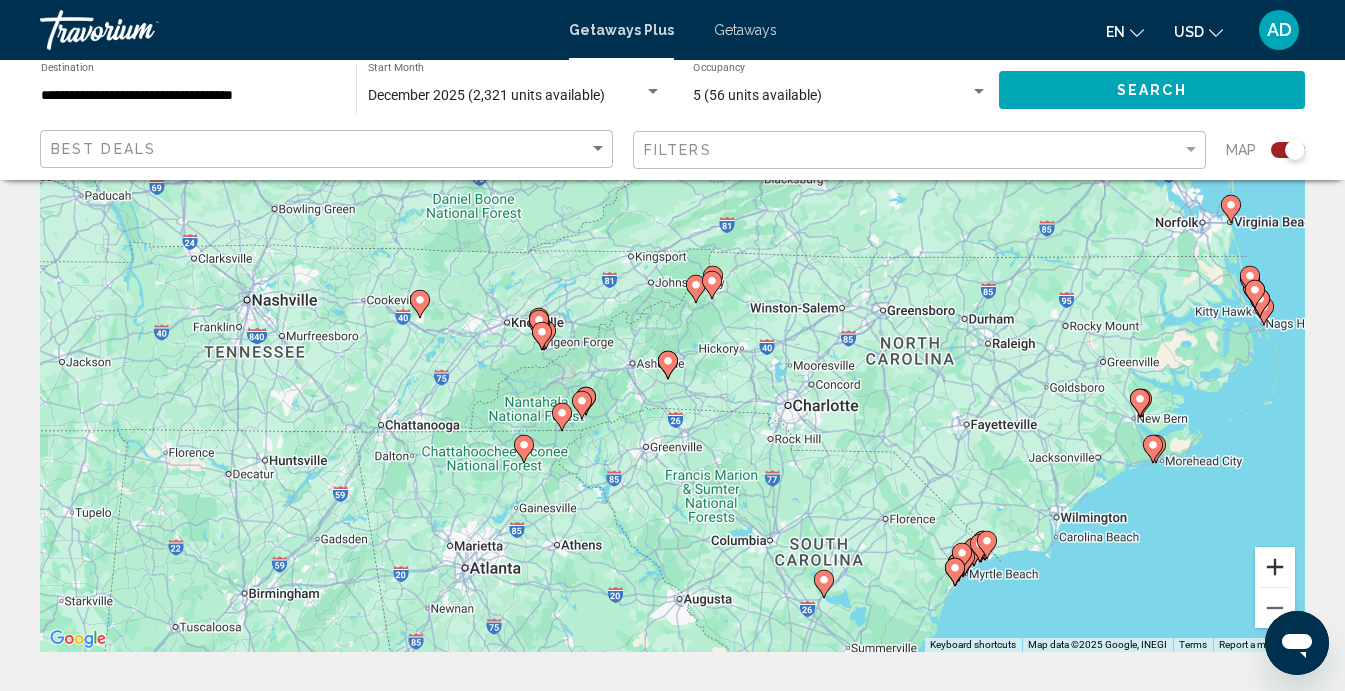scroll, scrollTop: 149, scrollLeft: 0, axis: vertical 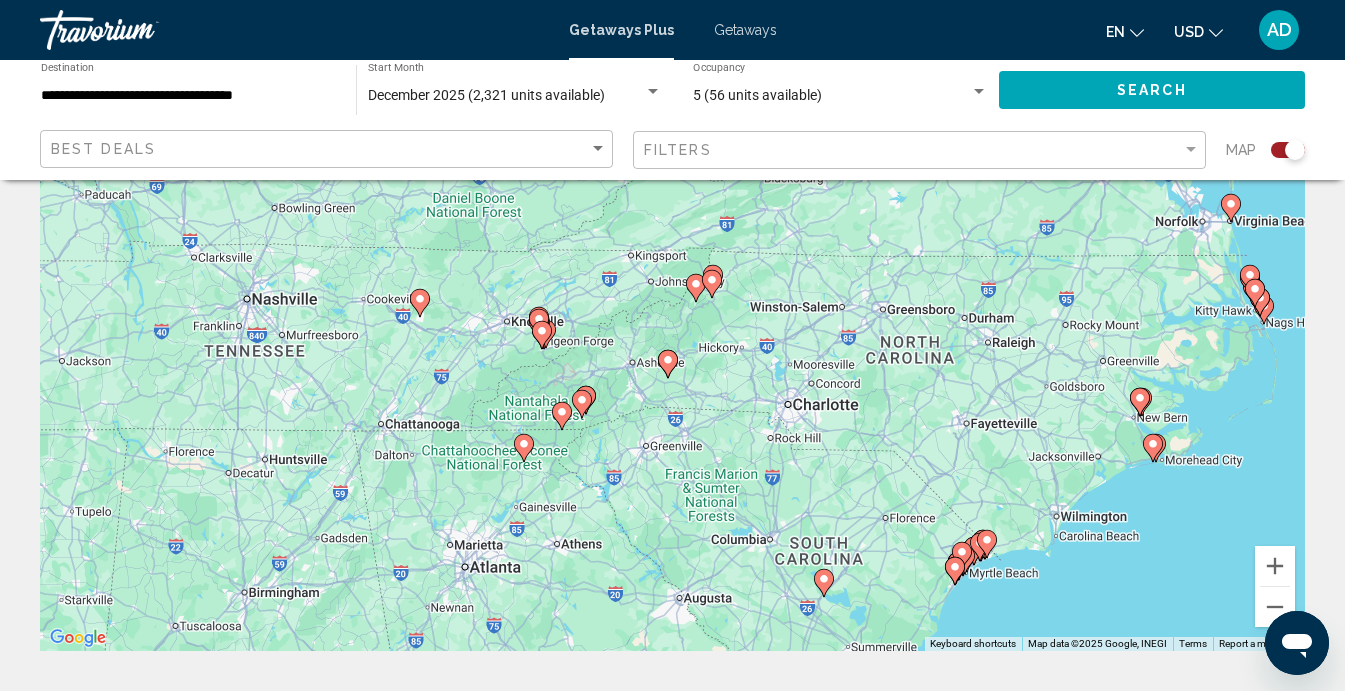 click 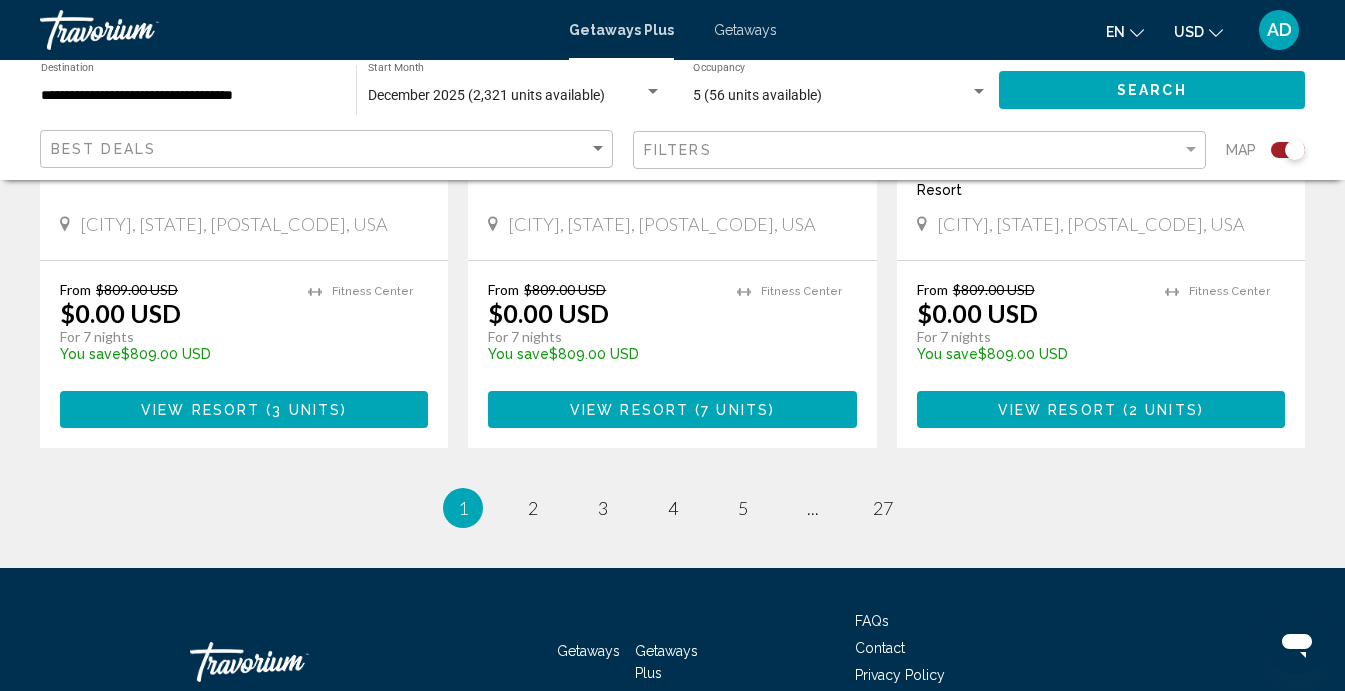 scroll, scrollTop: 3337, scrollLeft: 0, axis: vertical 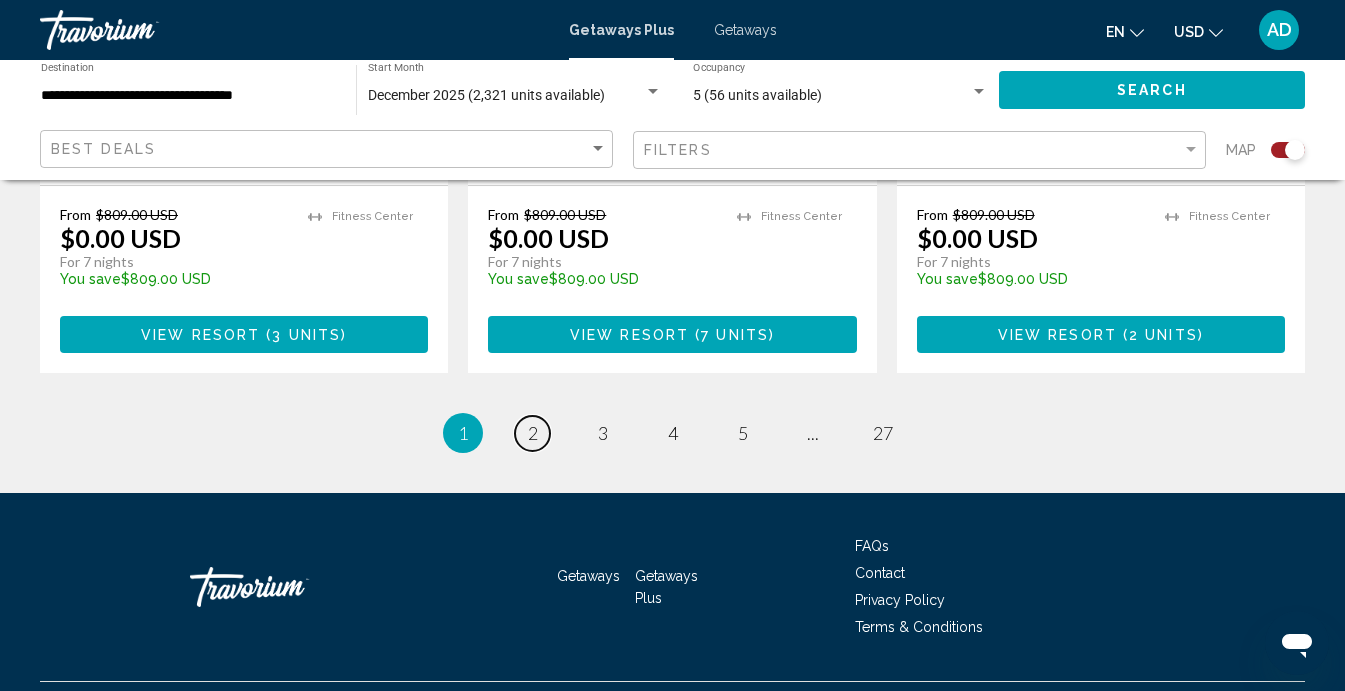 click on "page  2" at bounding box center (532, 433) 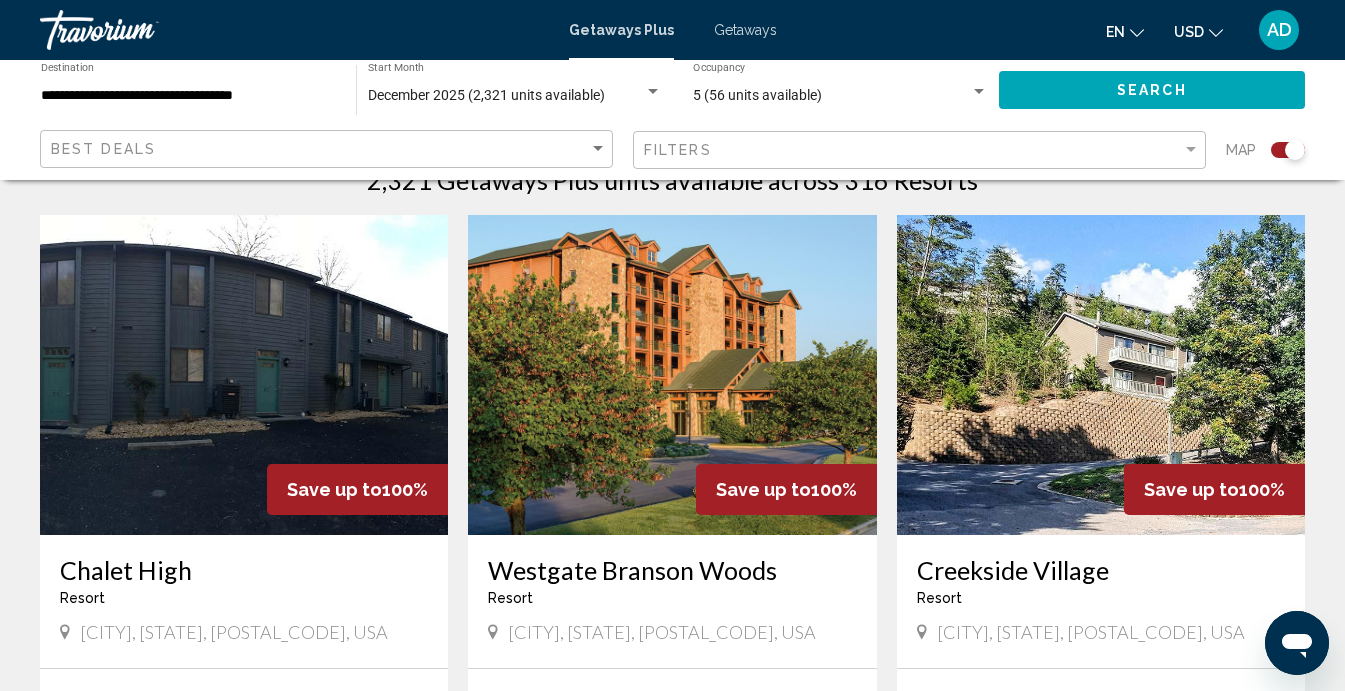 scroll, scrollTop: 674, scrollLeft: 0, axis: vertical 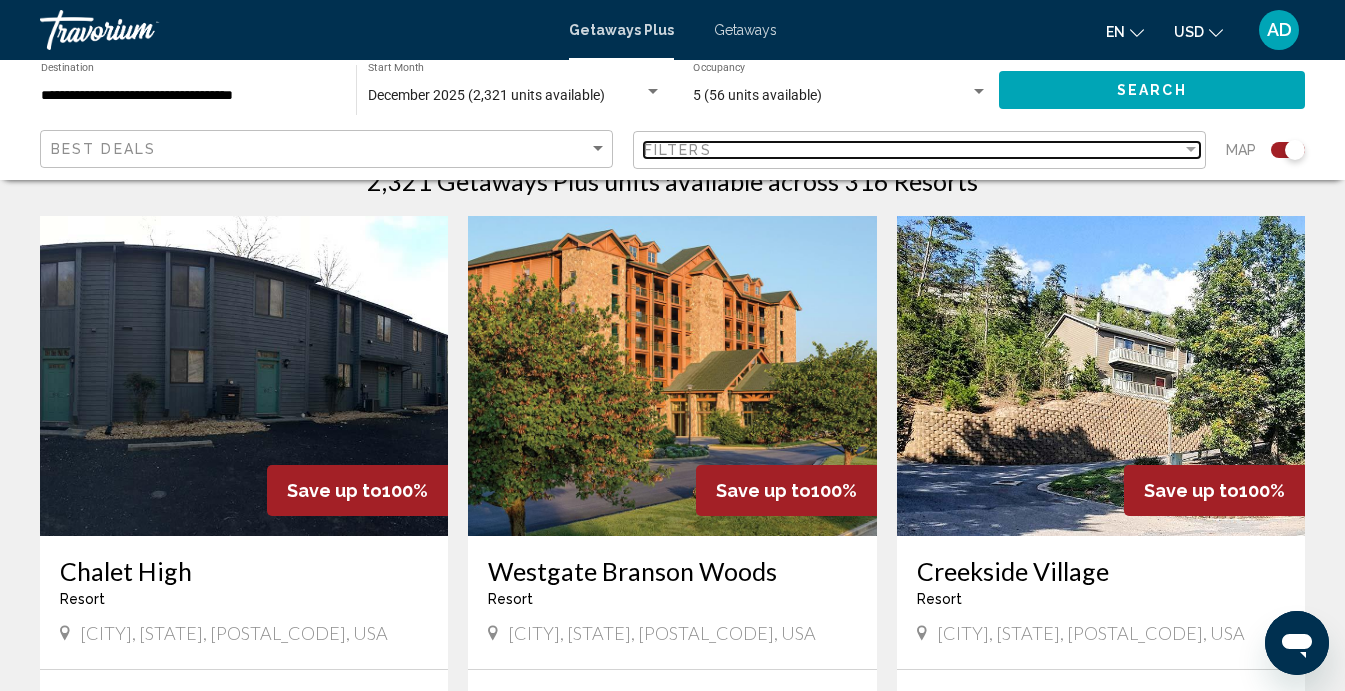 click on "Filters" at bounding box center [678, 150] 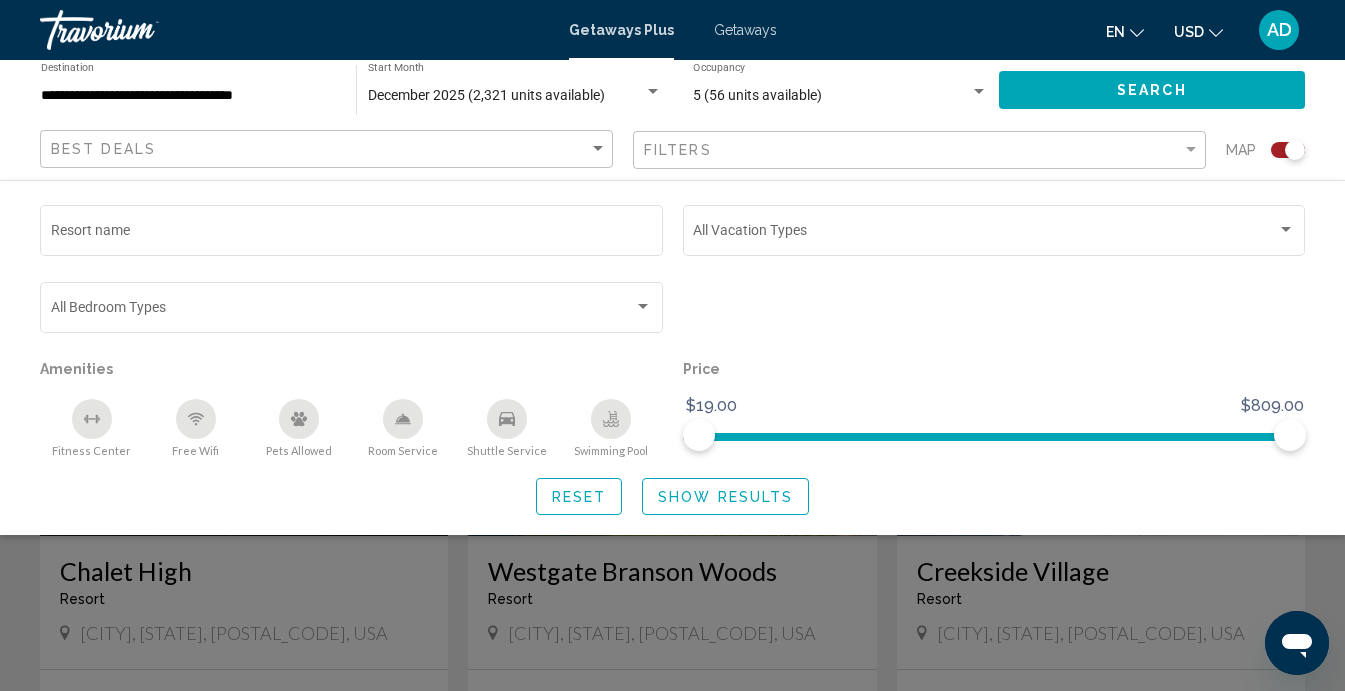 click on "Best Deals" 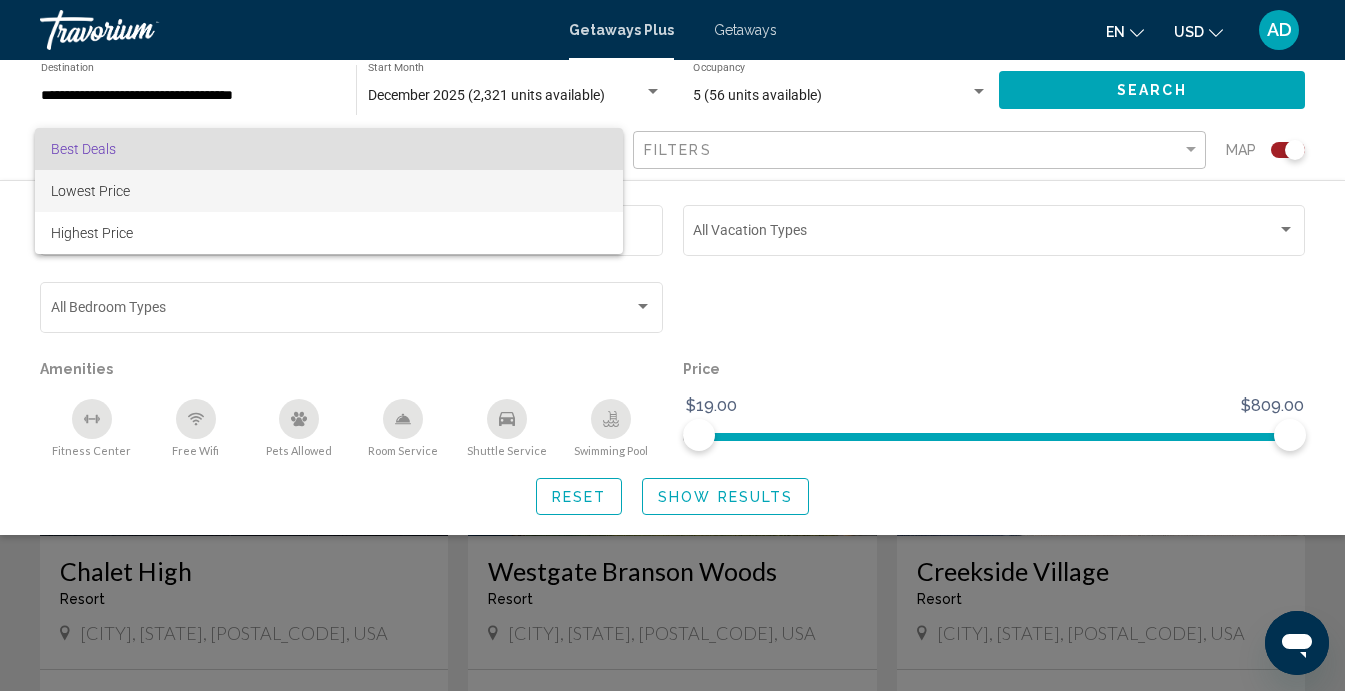 scroll, scrollTop: 675, scrollLeft: 0, axis: vertical 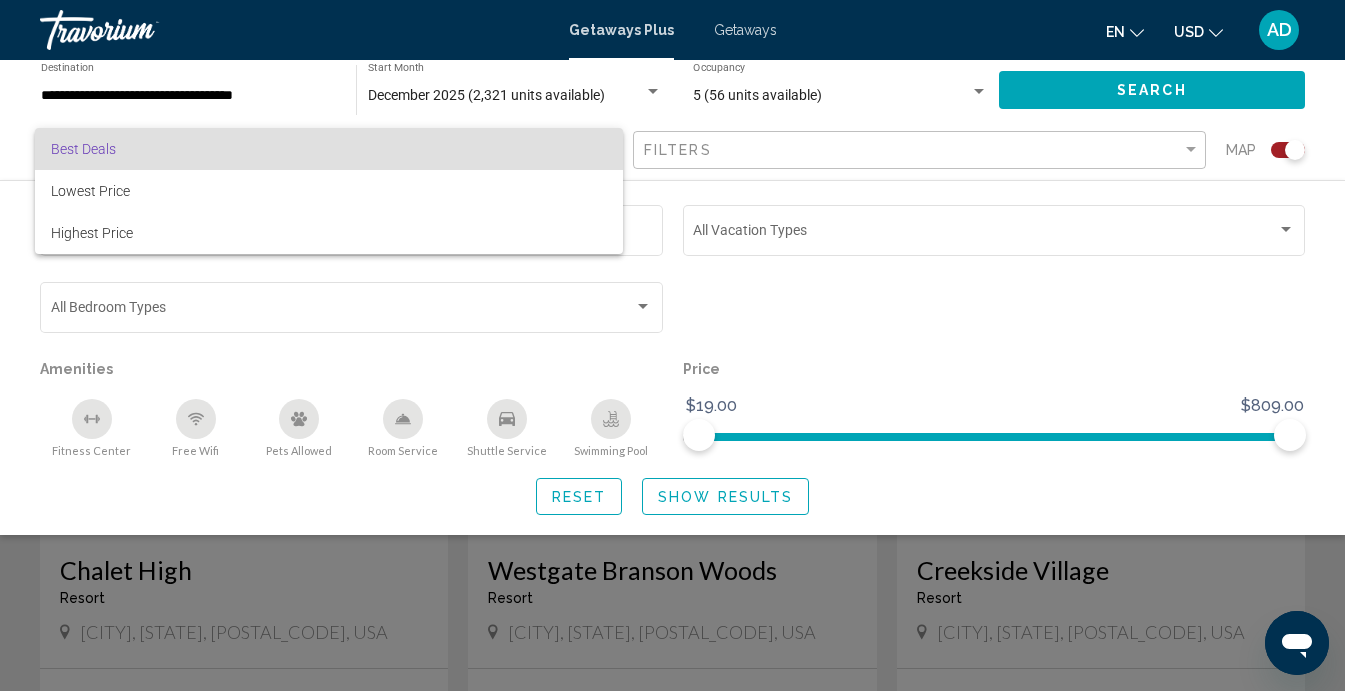 click at bounding box center [672, 345] 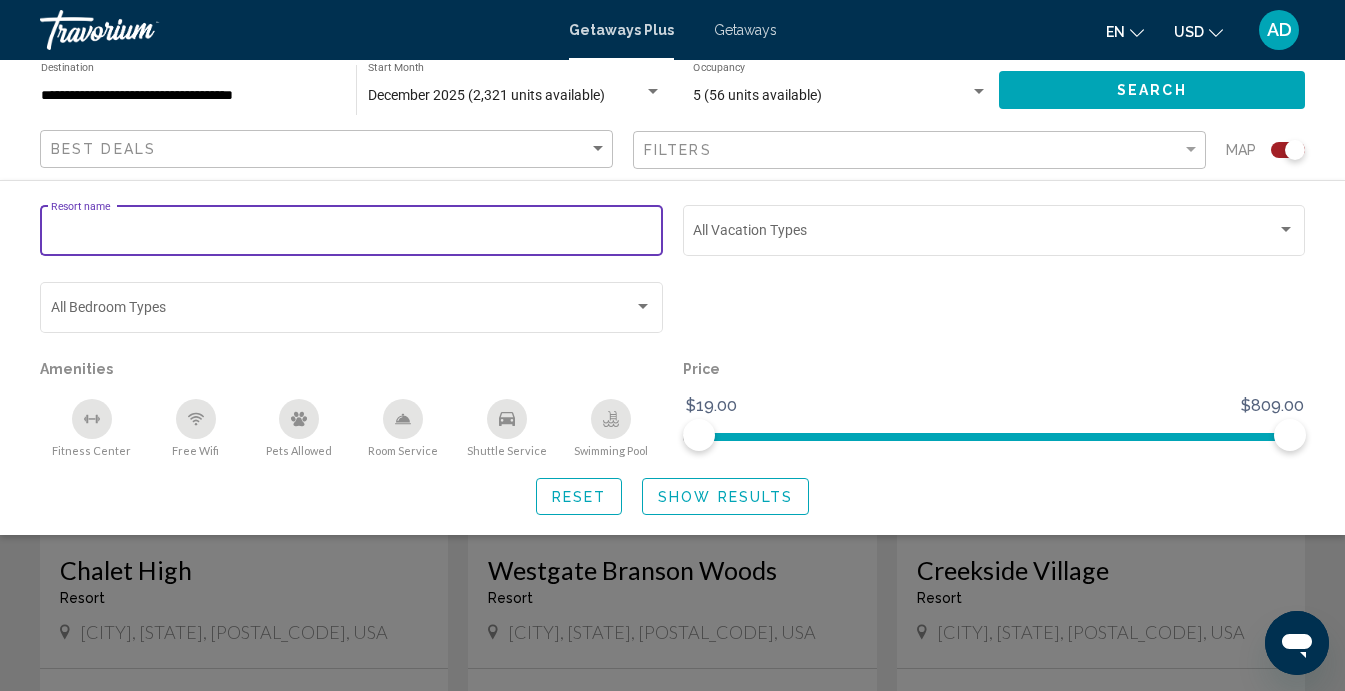 click on "Resort name" at bounding box center [352, 234] 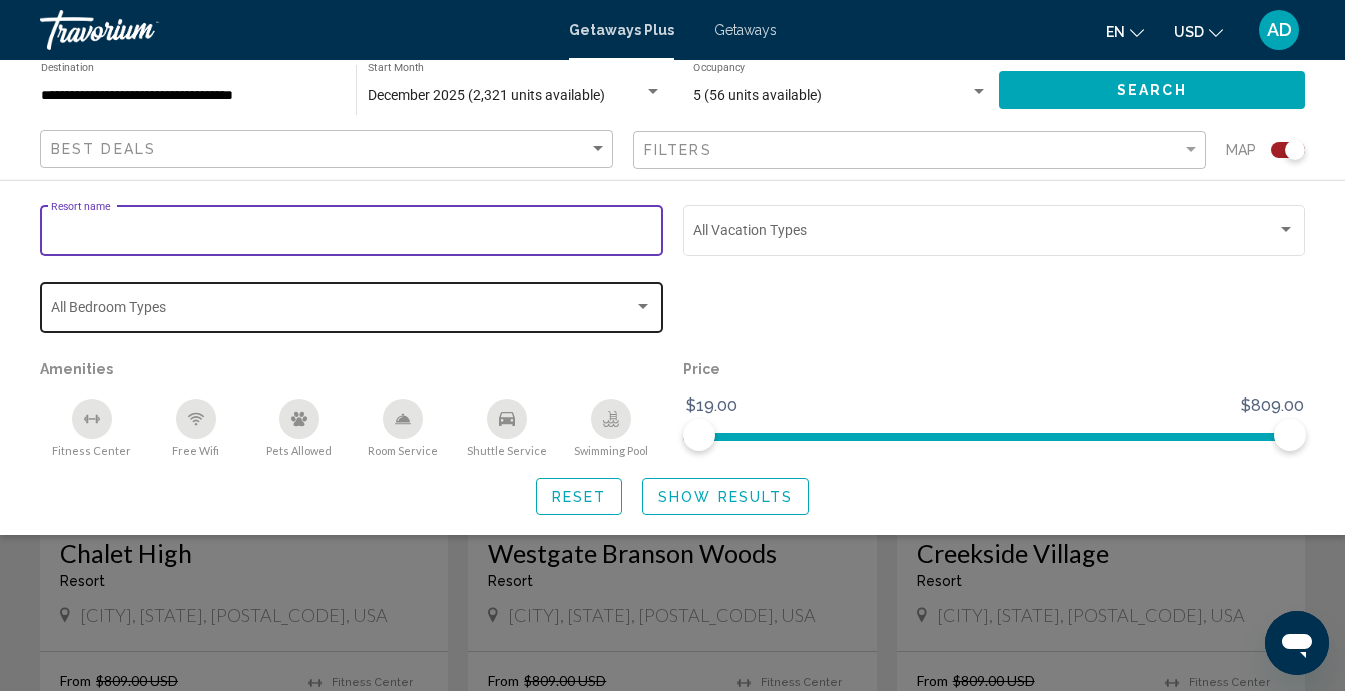 scroll, scrollTop: 692, scrollLeft: 0, axis: vertical 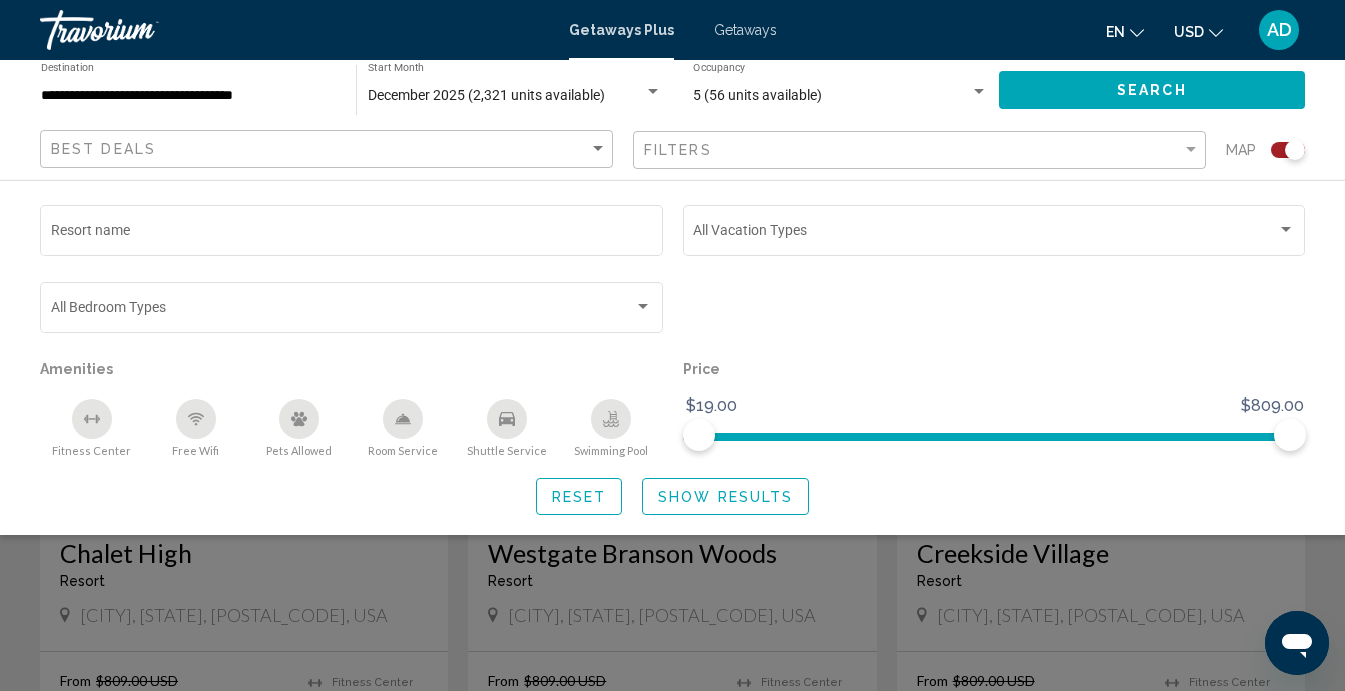 click 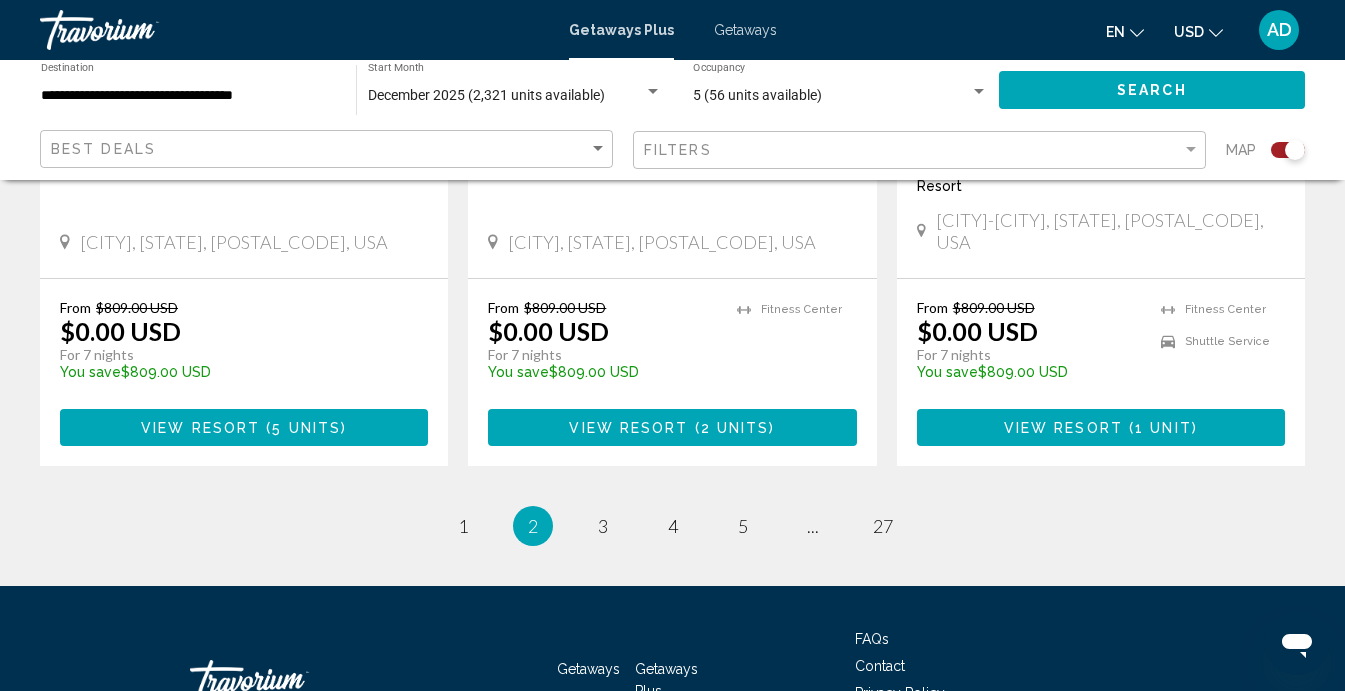scroll, scrollTop: 3192, scrollLeft: 0, axis: vertical 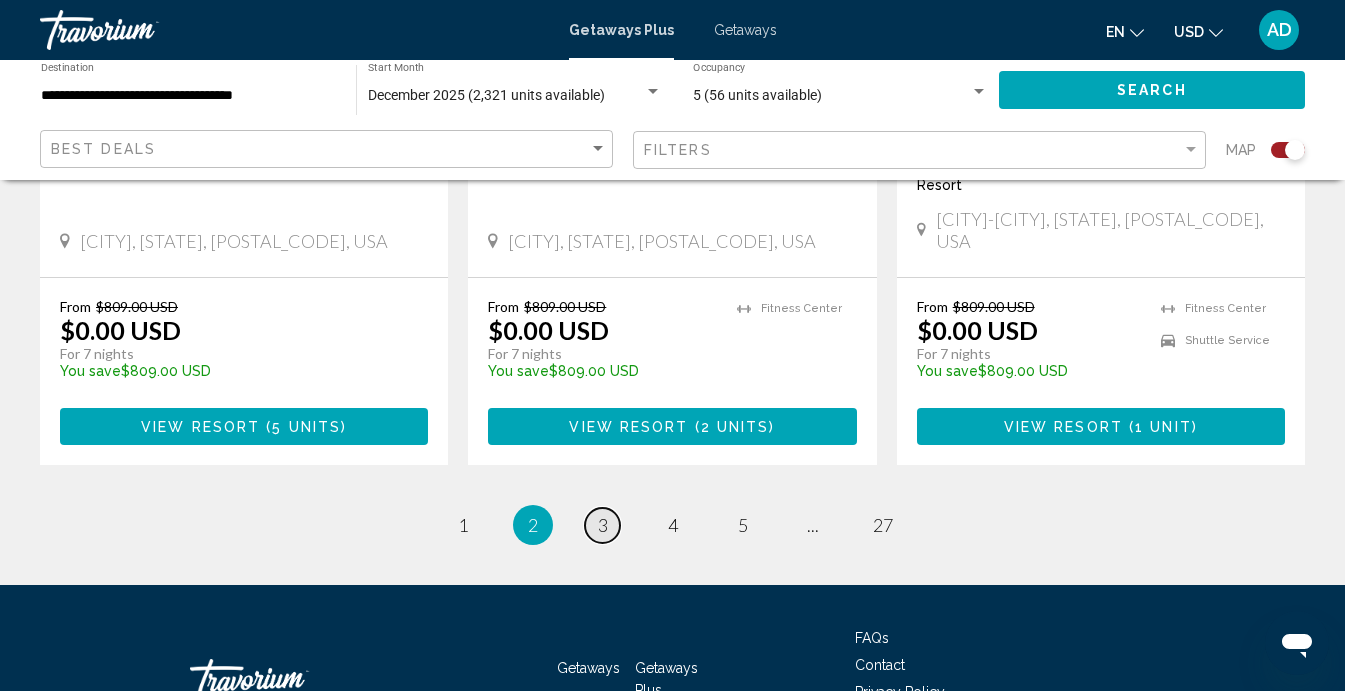 click on "page  3" at bounding box center (602, 525) 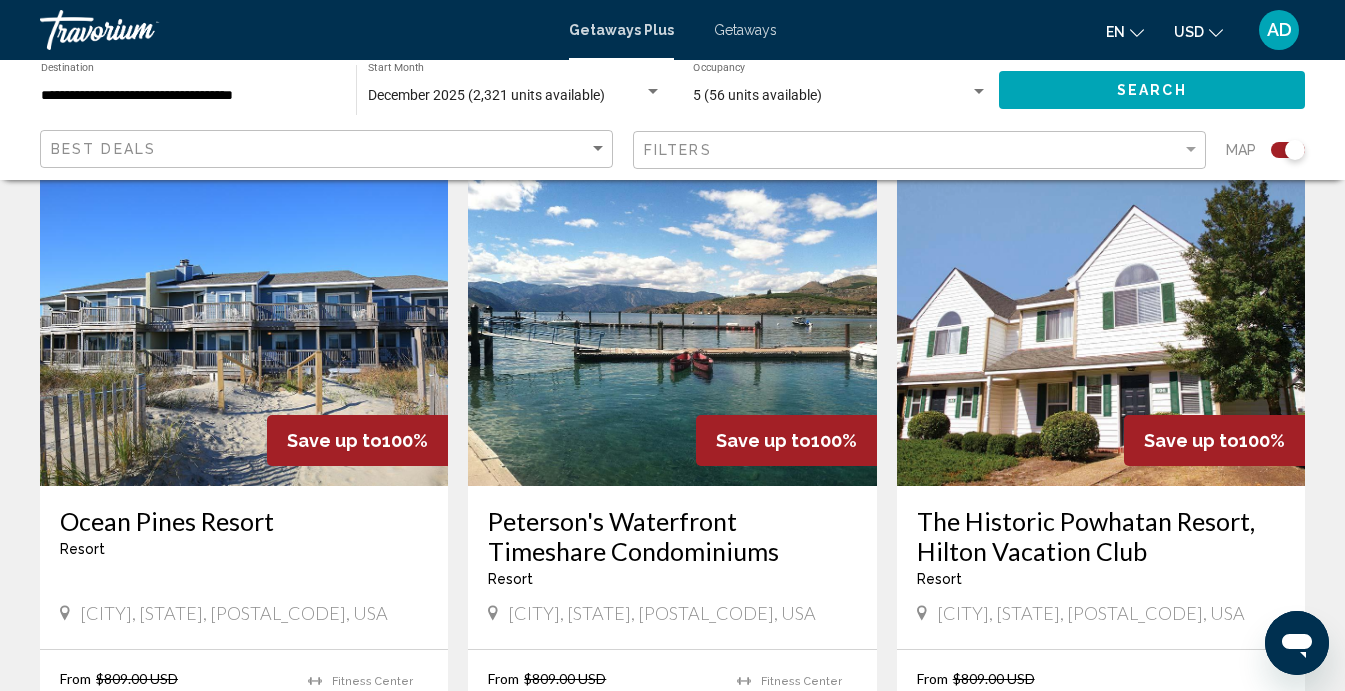 scroll, scrollTop: 1438, scrollLeft: 0, axis: vertical 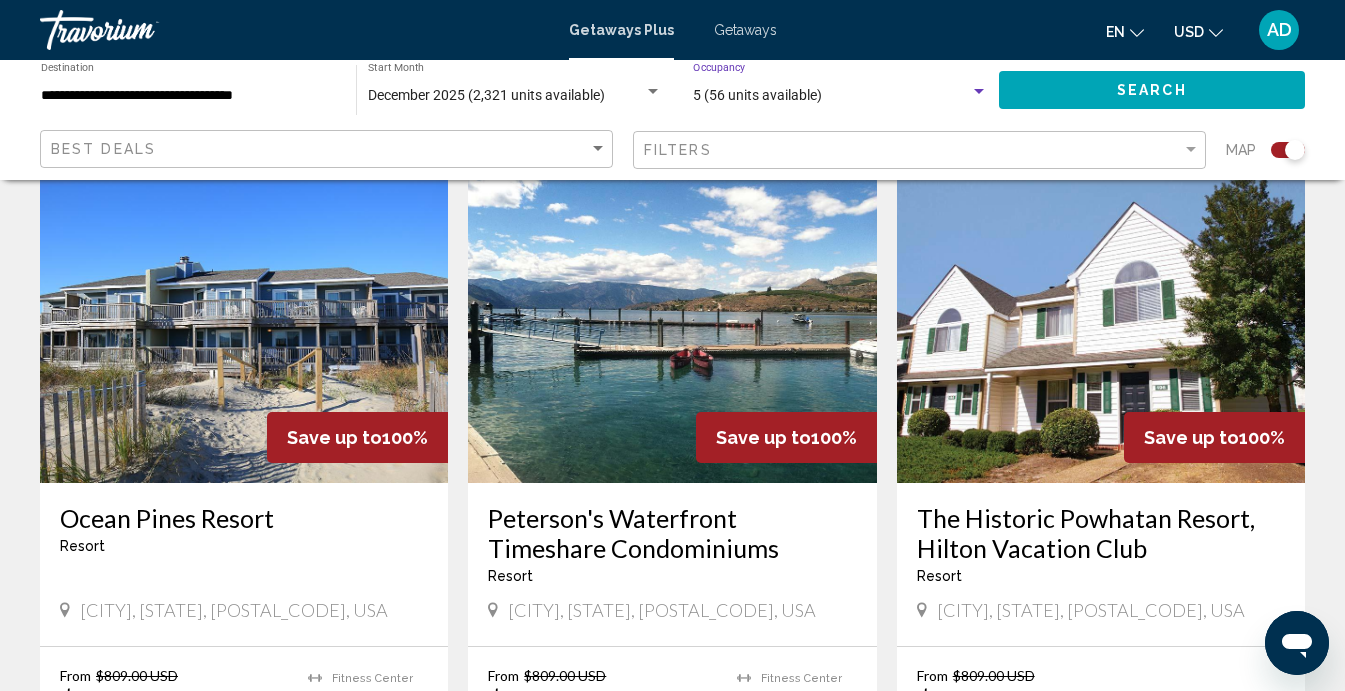 click on "5 (56 units available)" at bounding box center (831, 96) 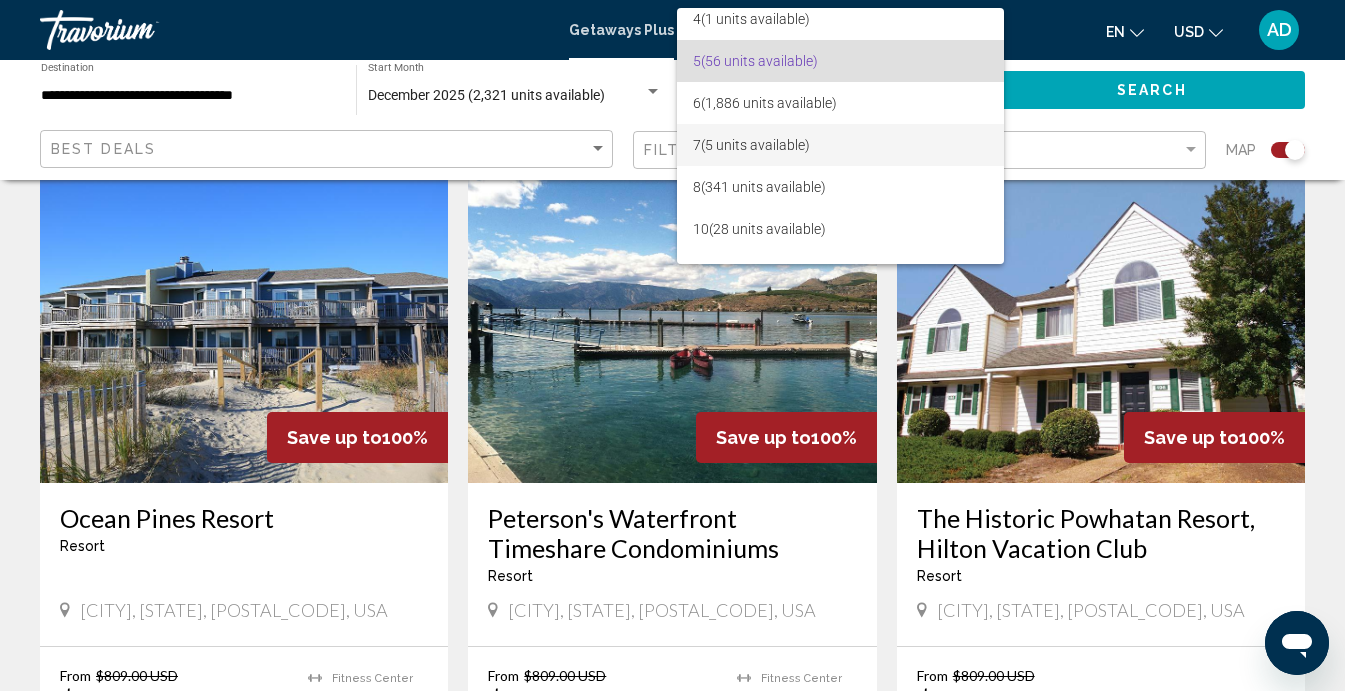 scroll, scrollTop: 0, scrollLeft: 0, axis: both 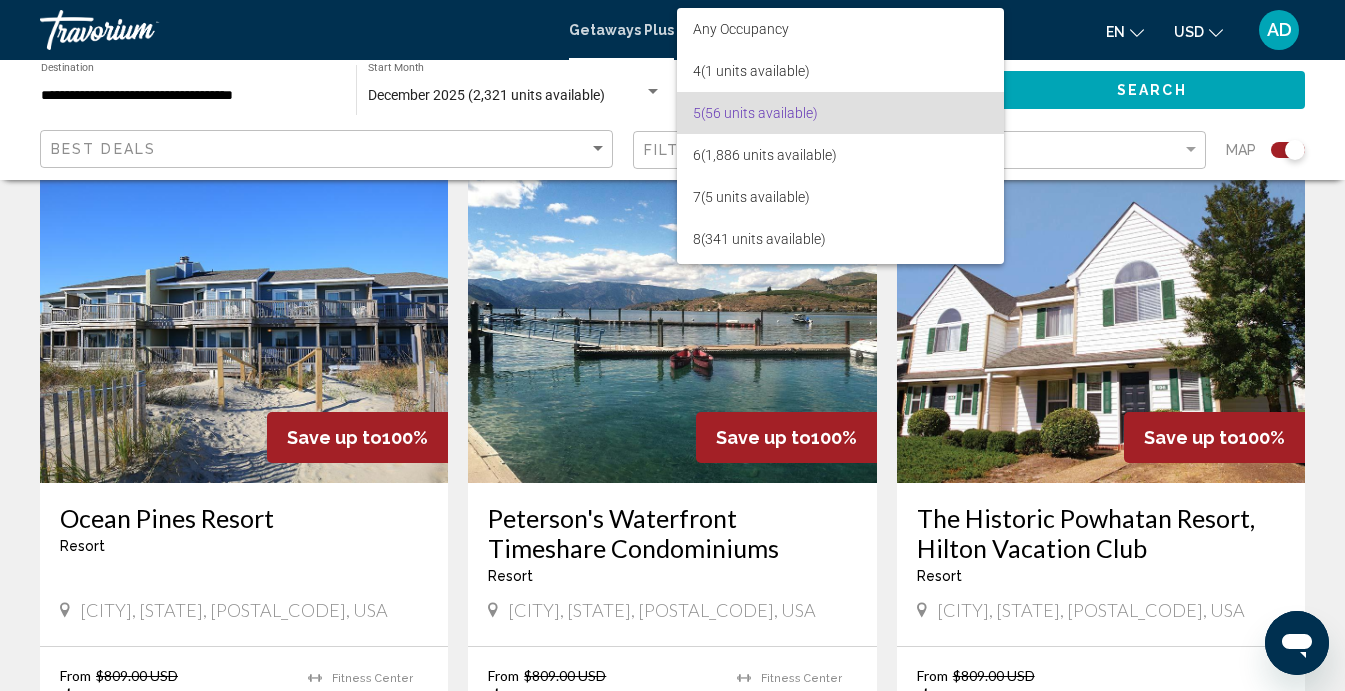 click at bounding box center [672, 345] 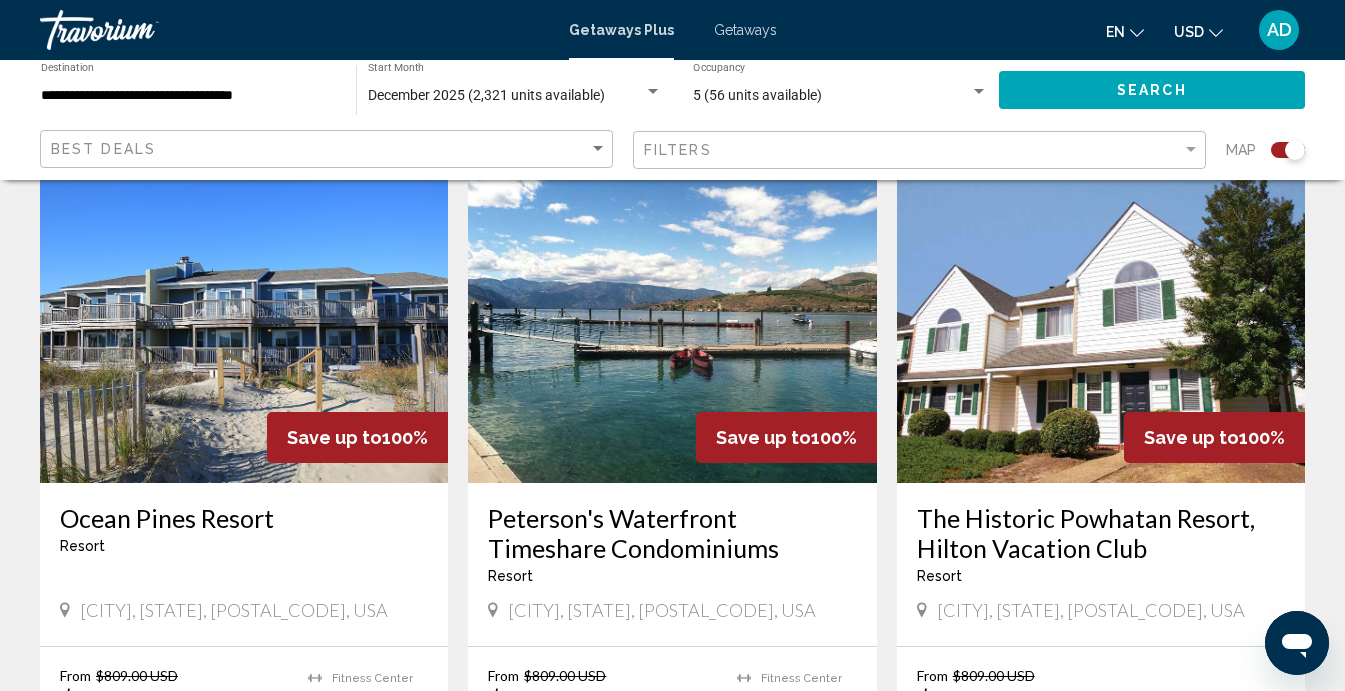 scroll, scrollTop: 1441, scrollLeft: 0, axis: vertical 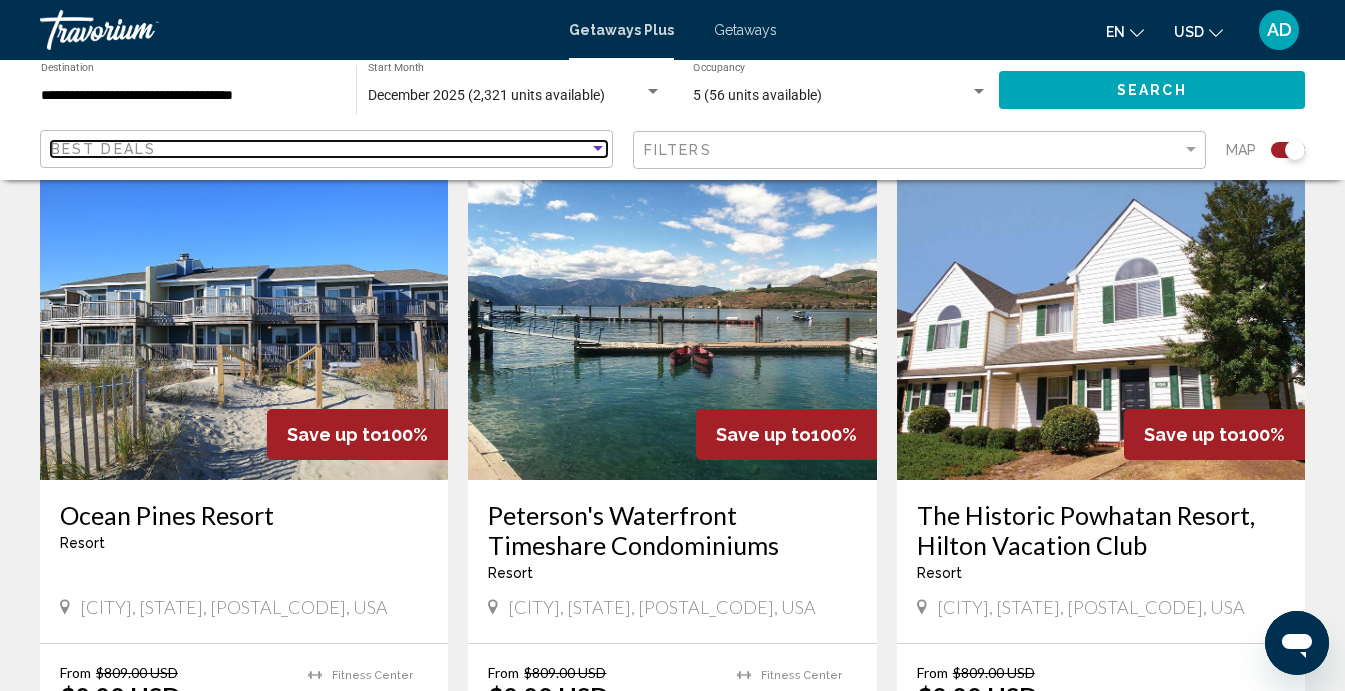 click on "Best Deals" at bounding box center (320, 149) 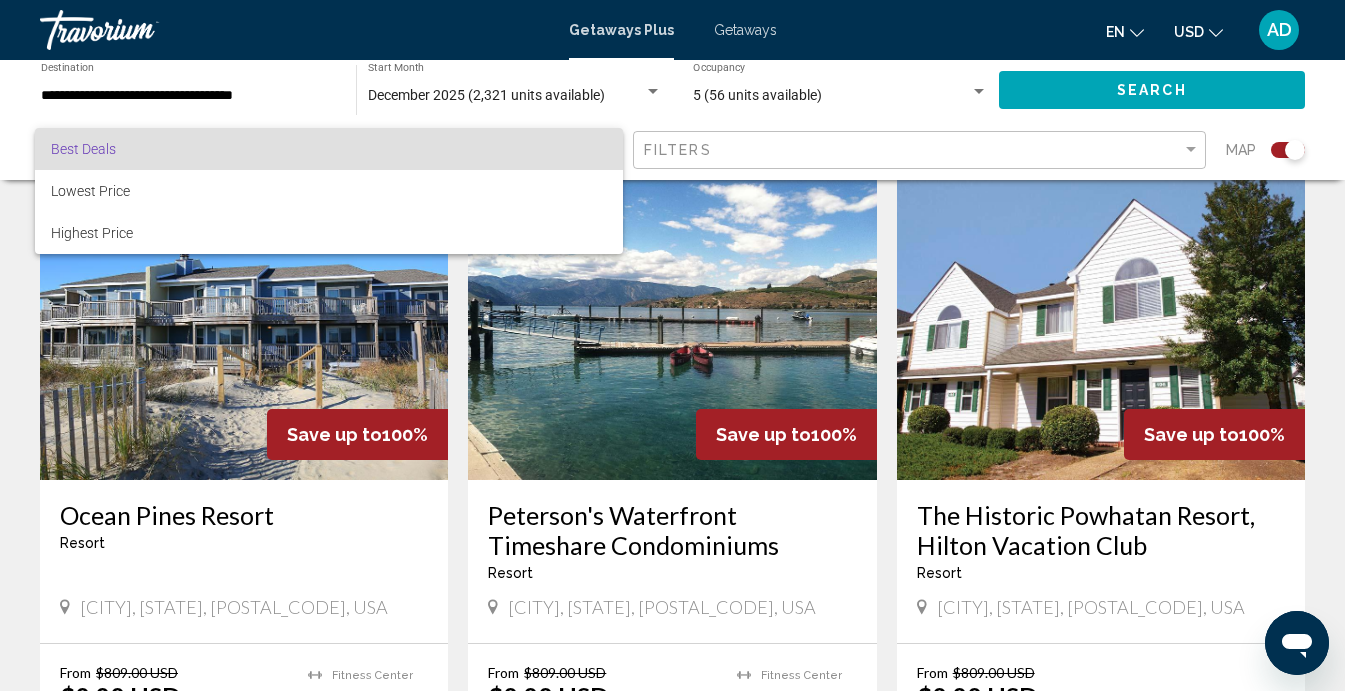 scroll, scrollTop: 1446, scrollLeft: 0, axis: vertical 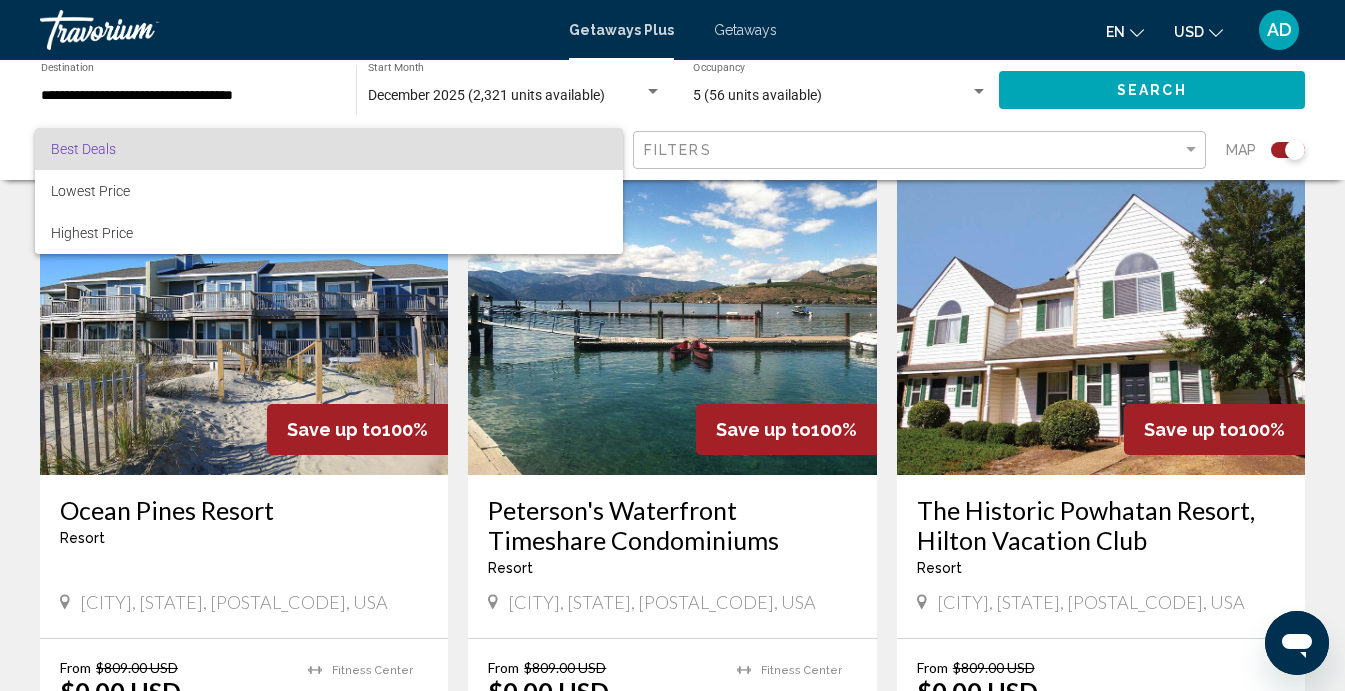 click at bounding box center [672, 345] 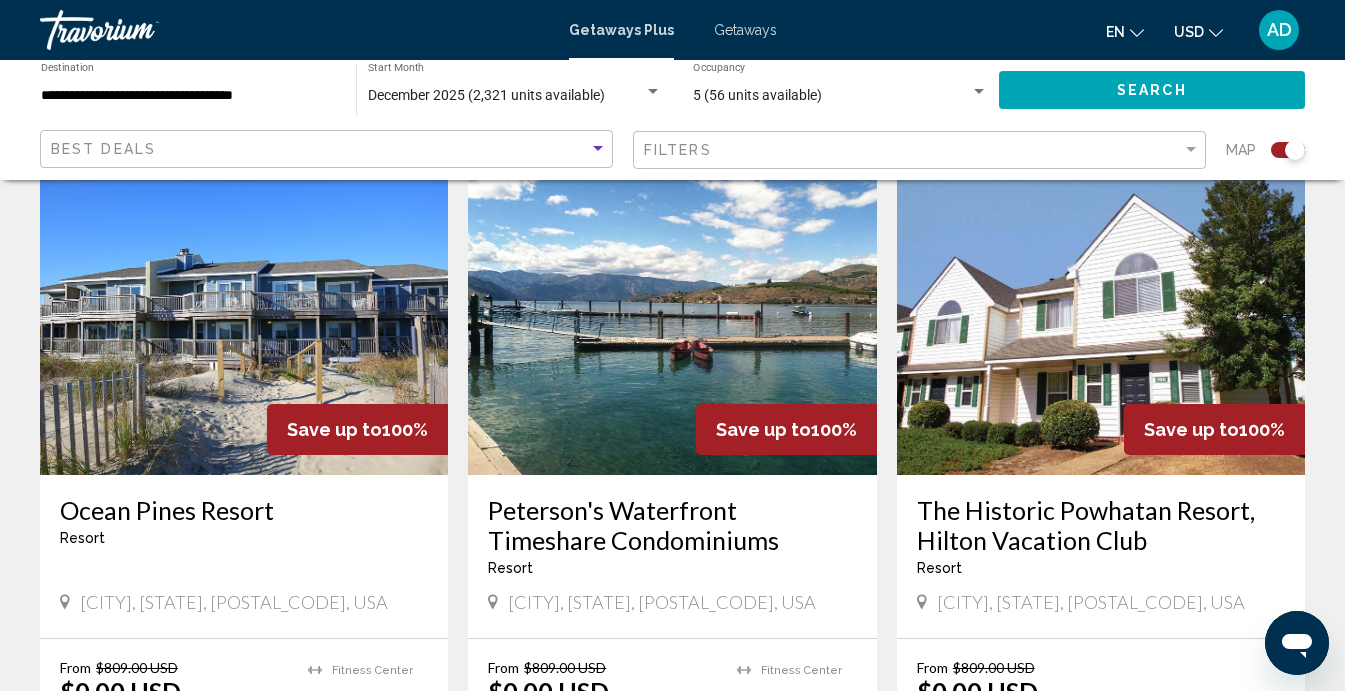 scroll, scrollTop: 1447, scrollLeft: 0, axis: vertical 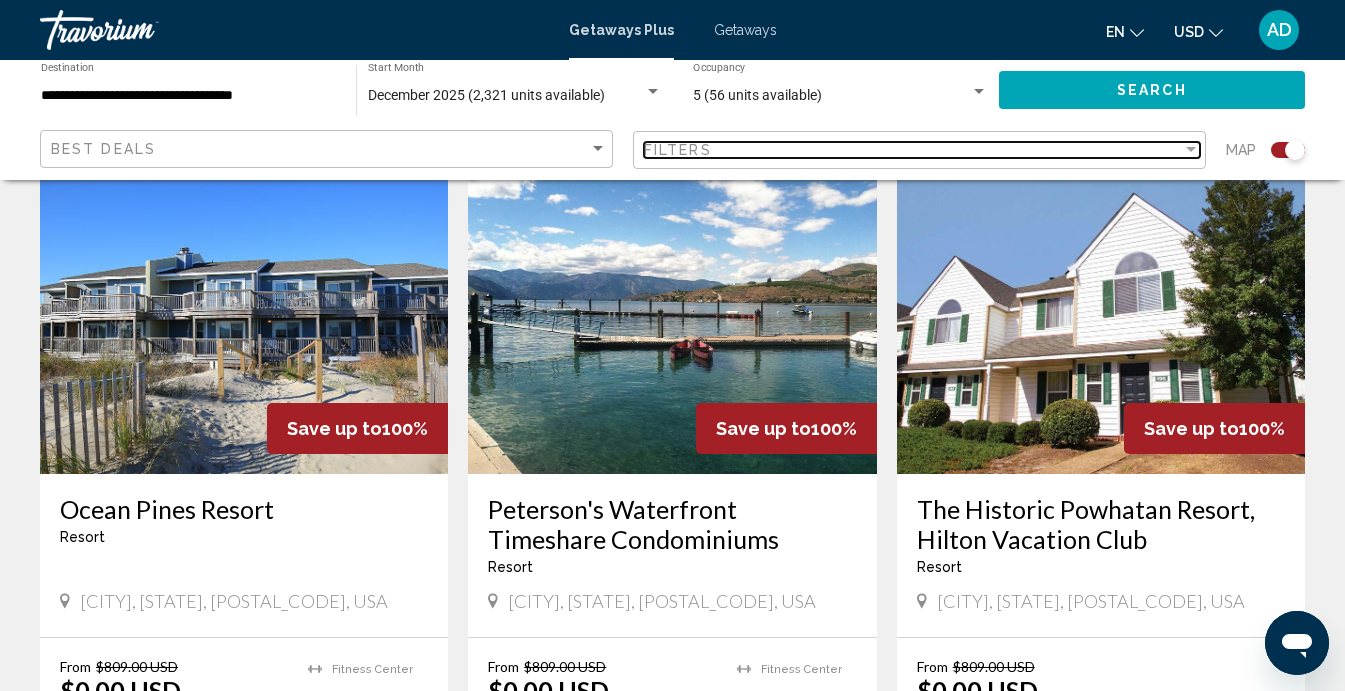 drag, startPoint x: 783, startPoint y: 148, endPoint x: 772, endPoint y: 148, distance: 11 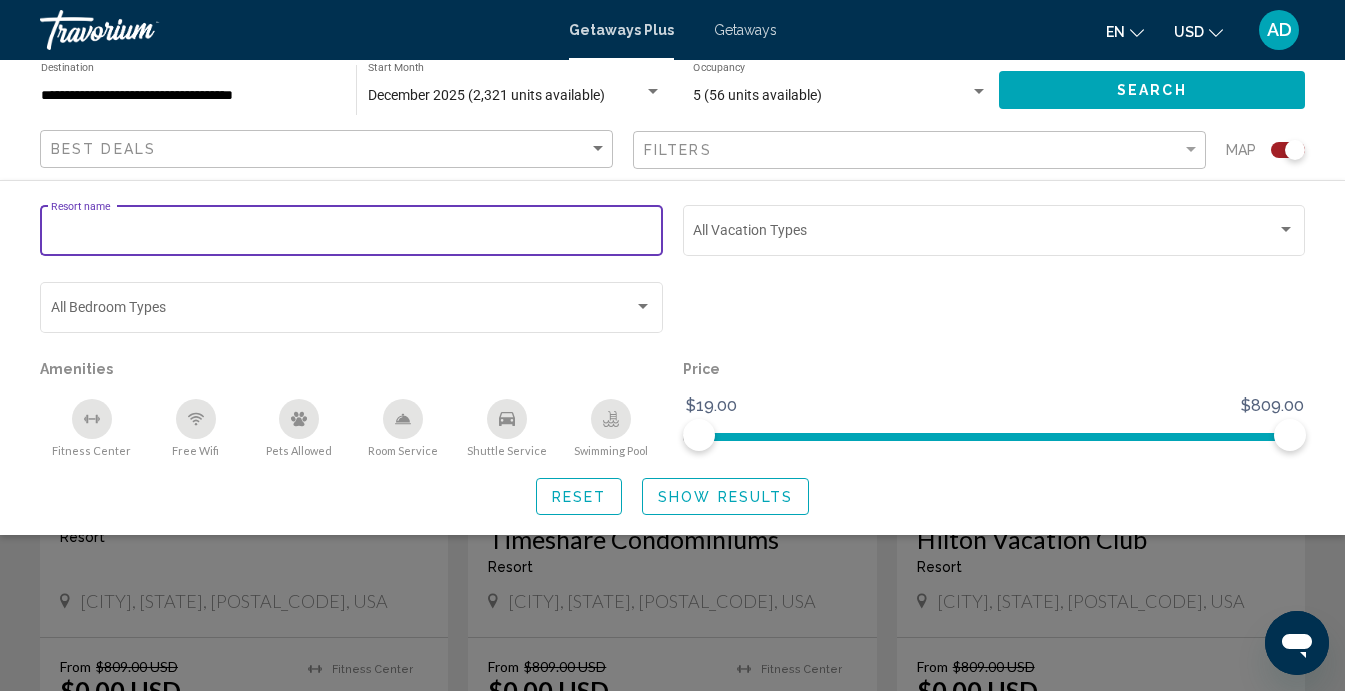 click on "Resort name" at bounding box center (352, 234) 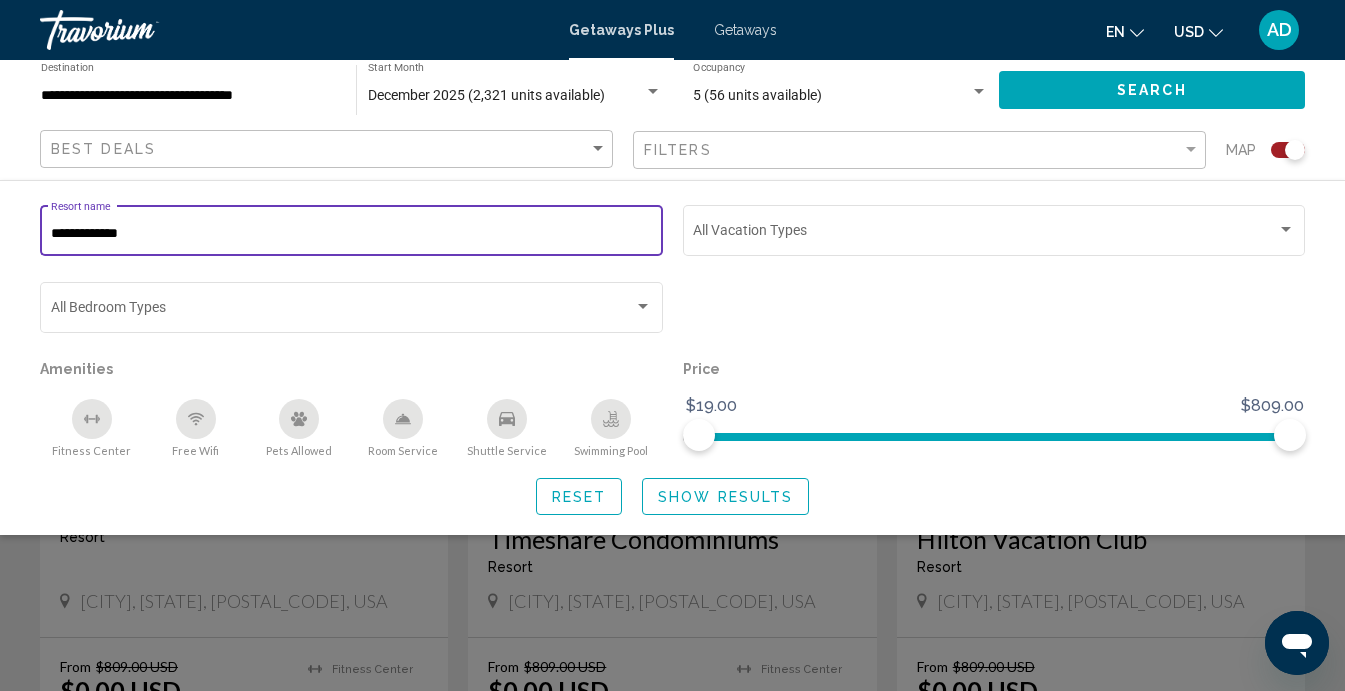 type on "**********" 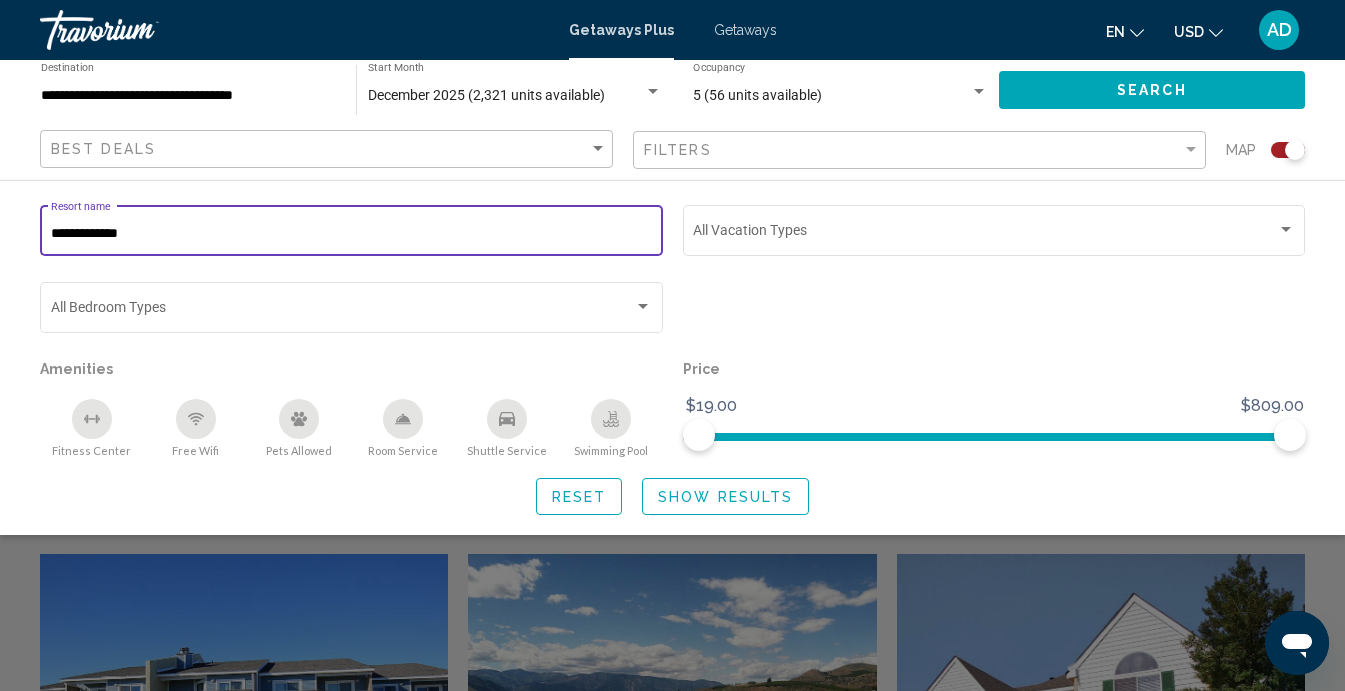 scroll, scrollTop: 1044, scrollLeft: 0, axis: vertical 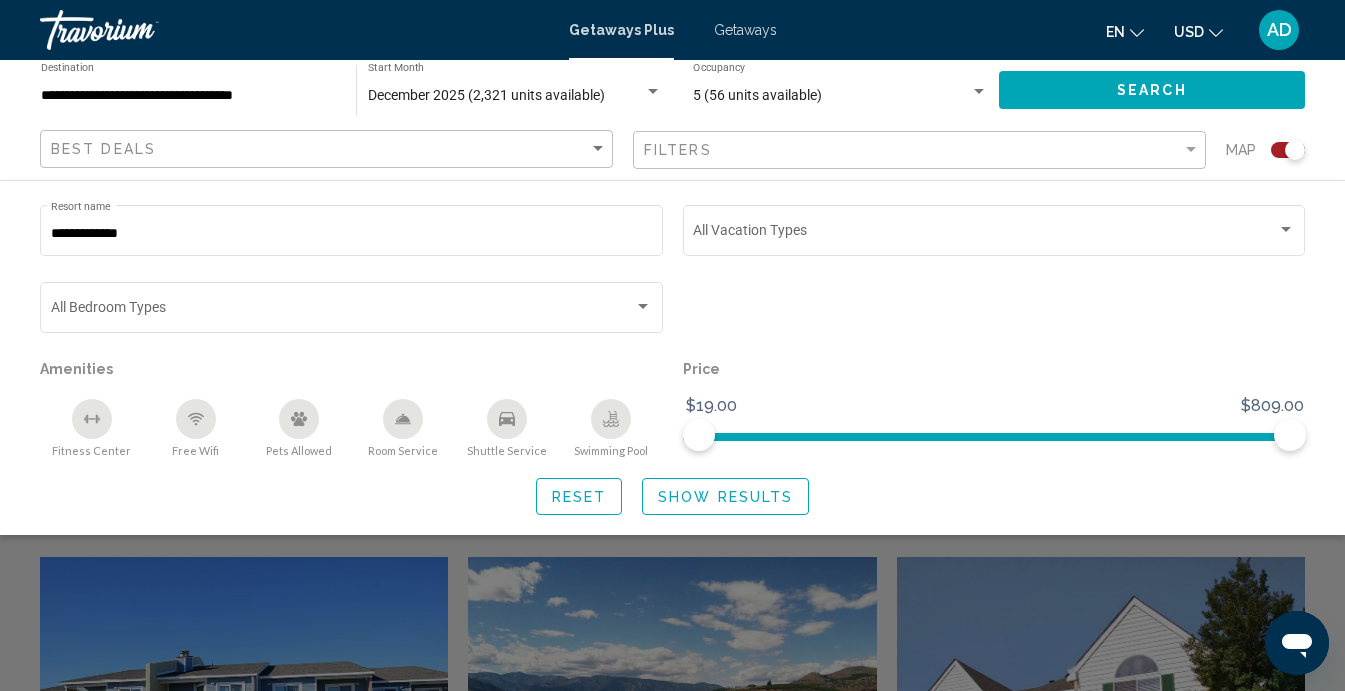 click 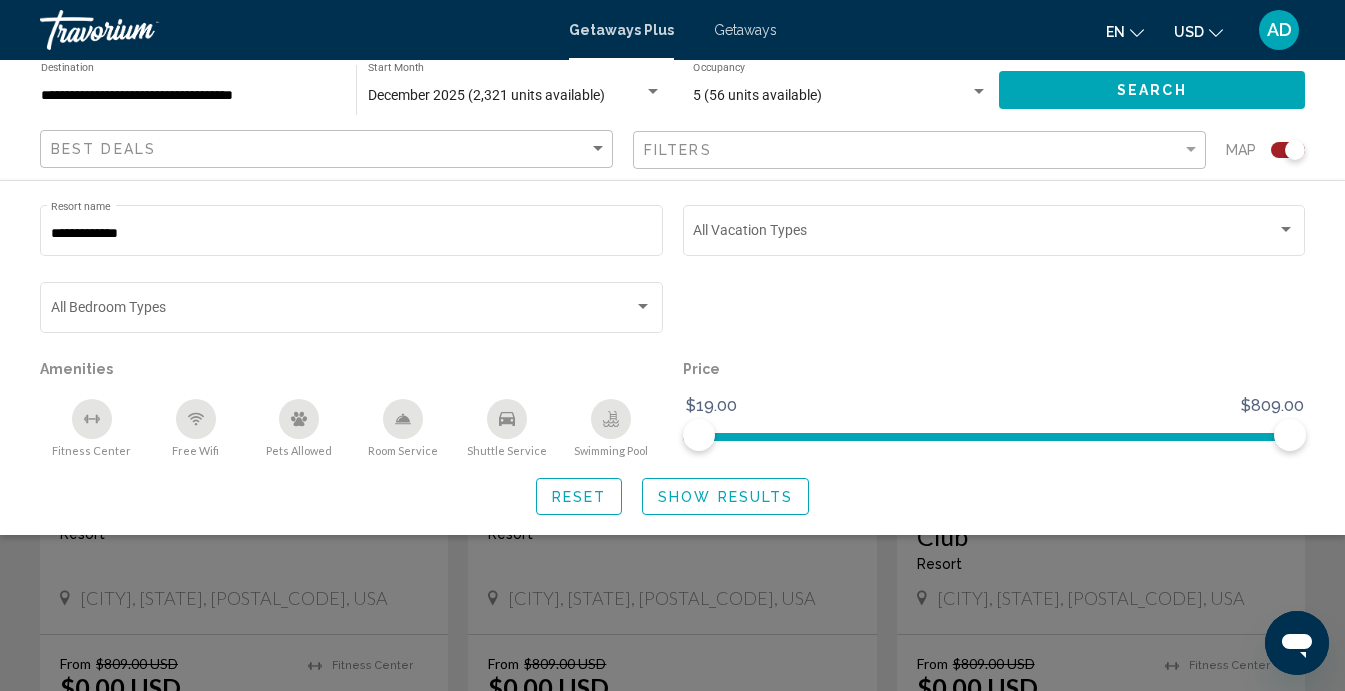 scroll, scrollTop: 734, scrollLeft: 0, axis: vertical 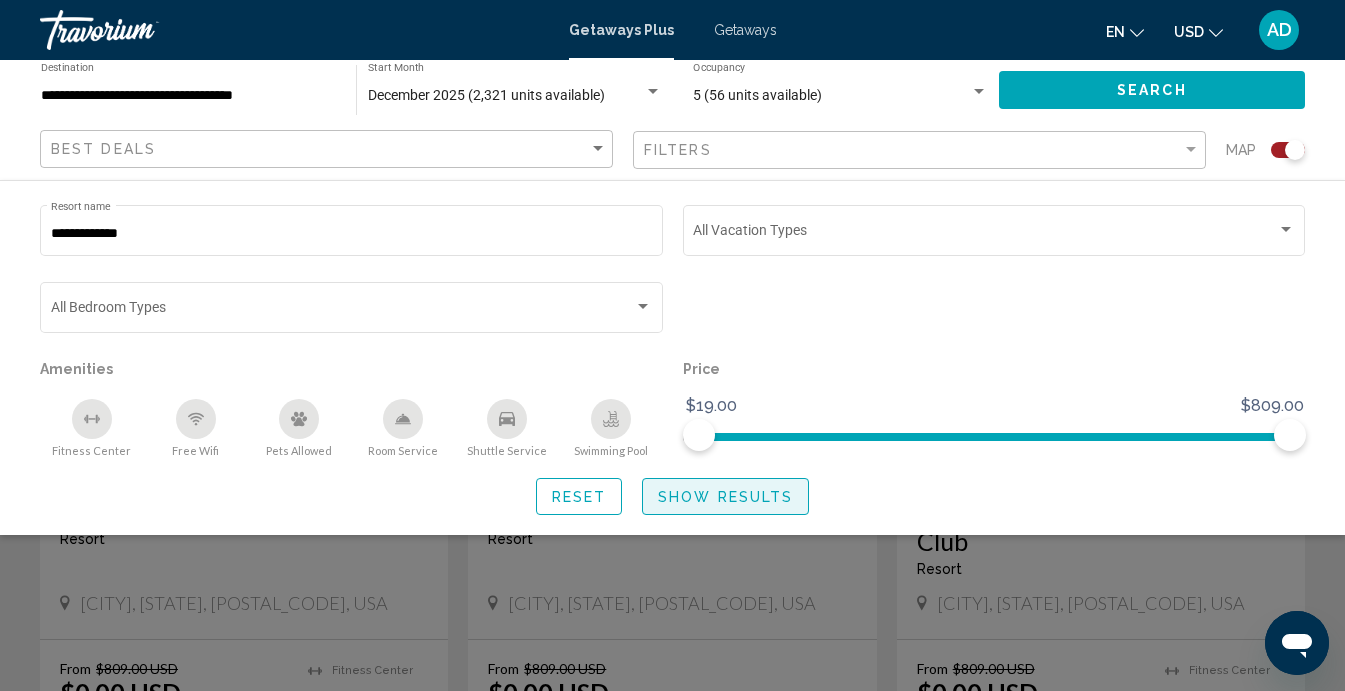 click on "Show Results" 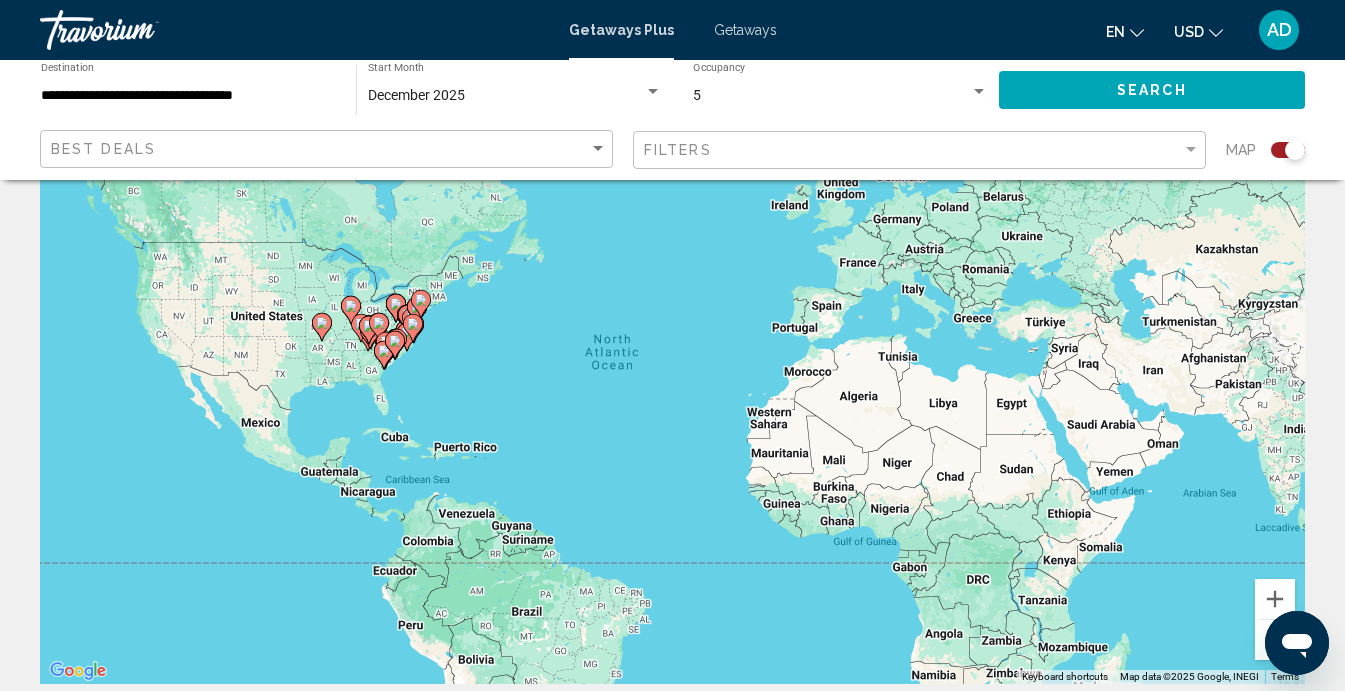 scroll, scrollTop: 107, scrollLeft: 0, axis: vertical 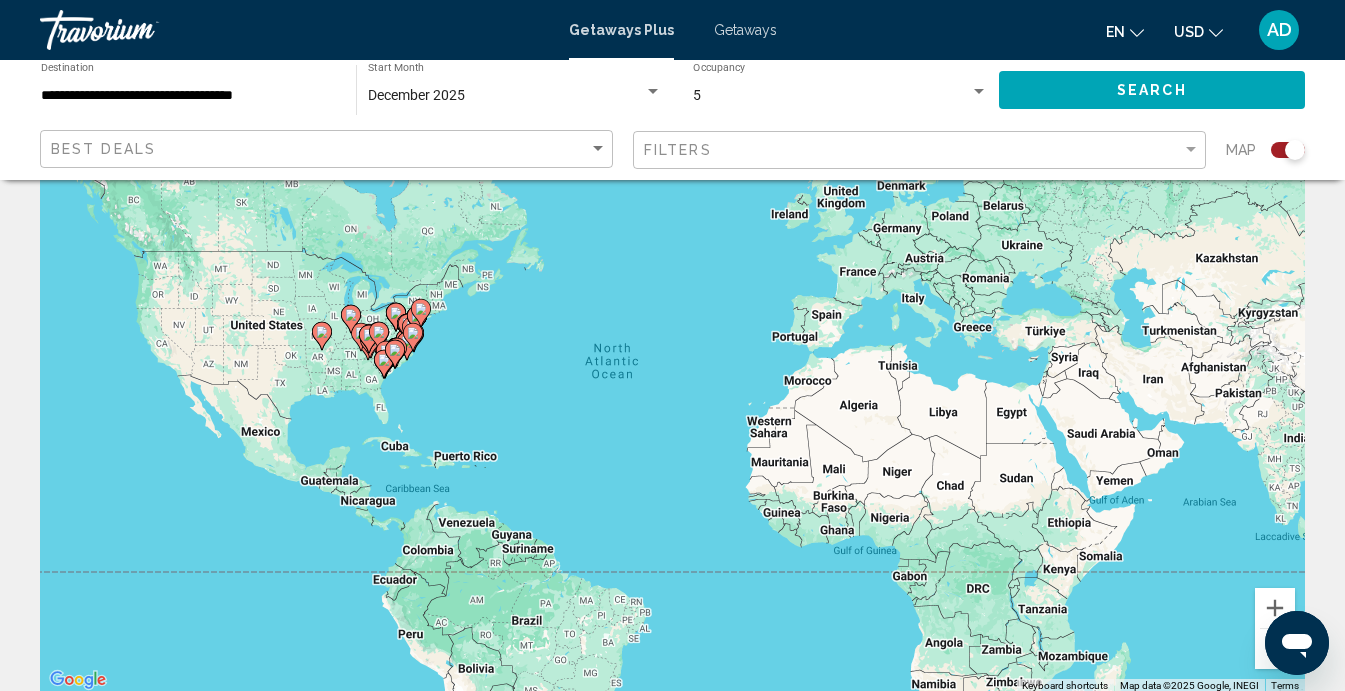 click 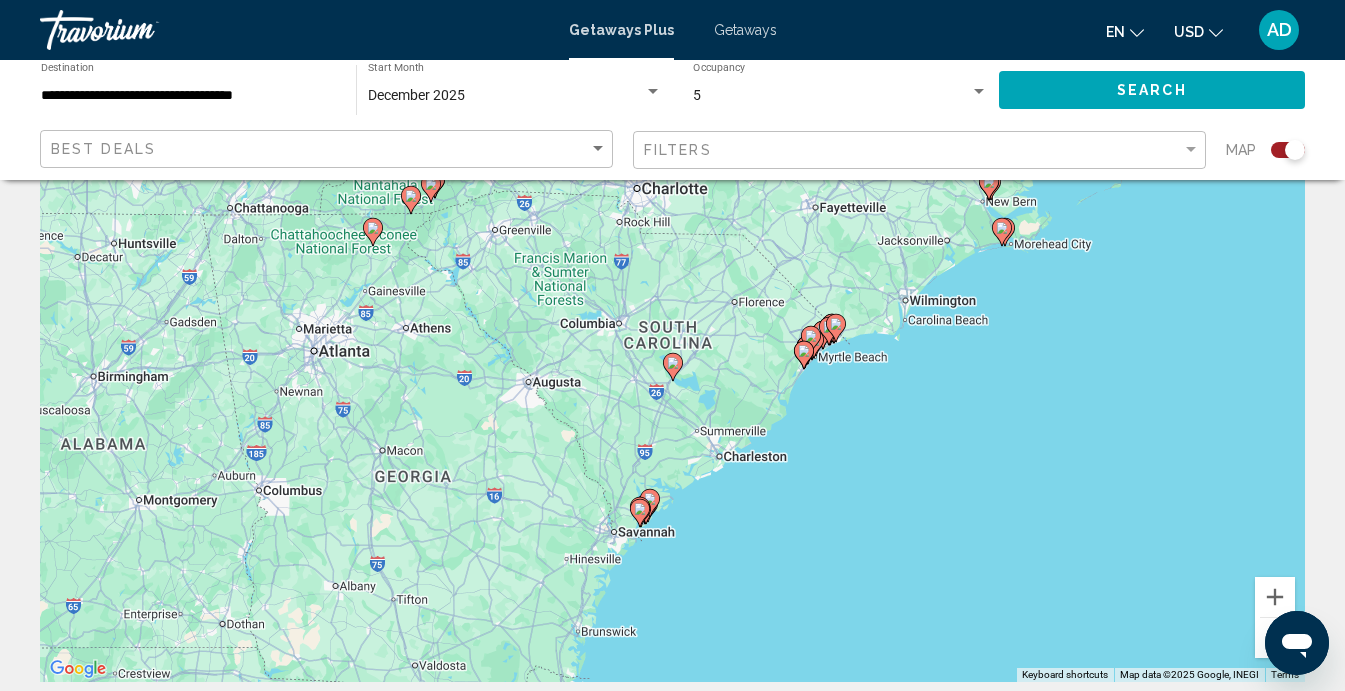 scroll, scrollTop: 119, scrollLeft: 0, axis: vertical 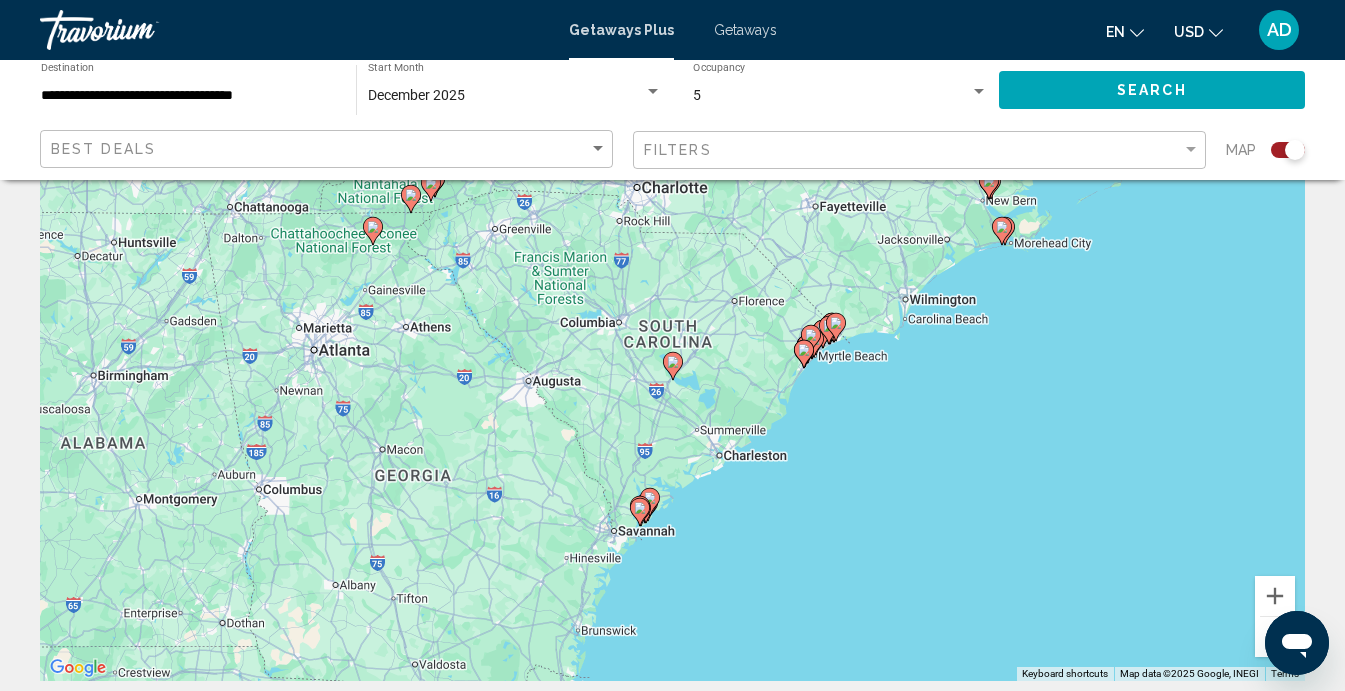 click 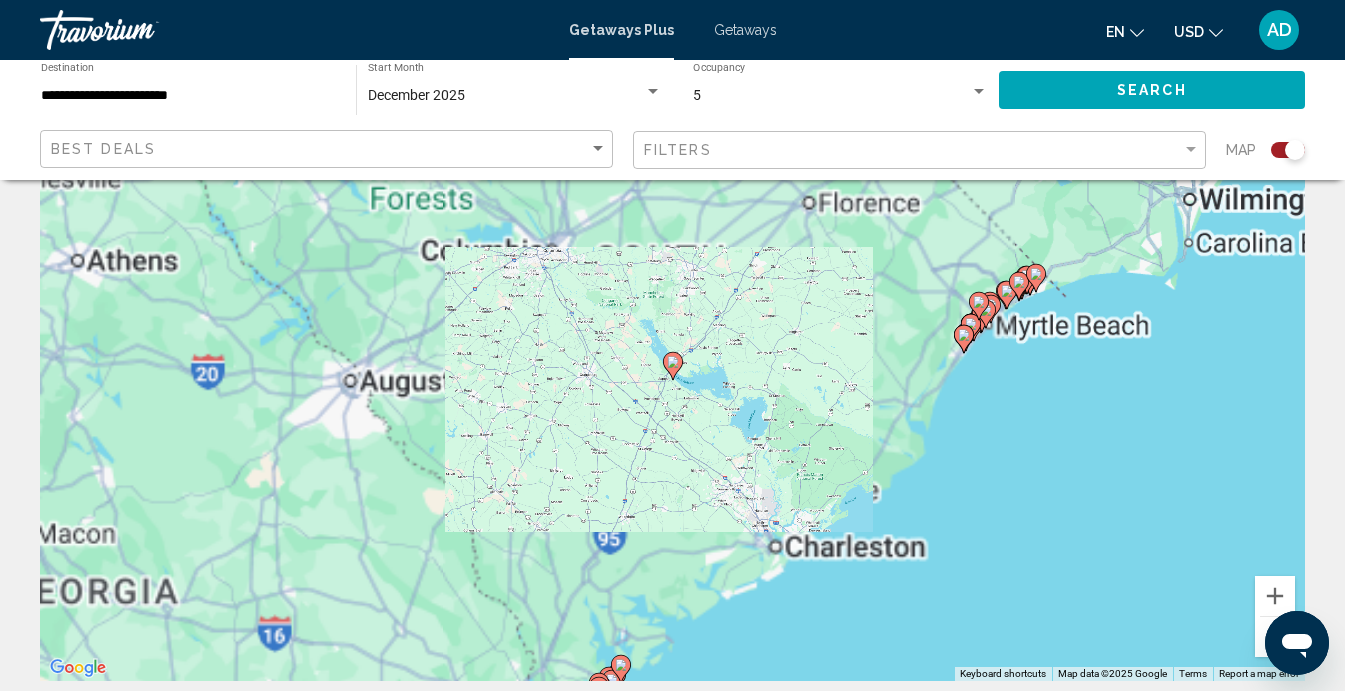 scroll, scrollTop: 118, scrollLeft: 0, axis: vertical 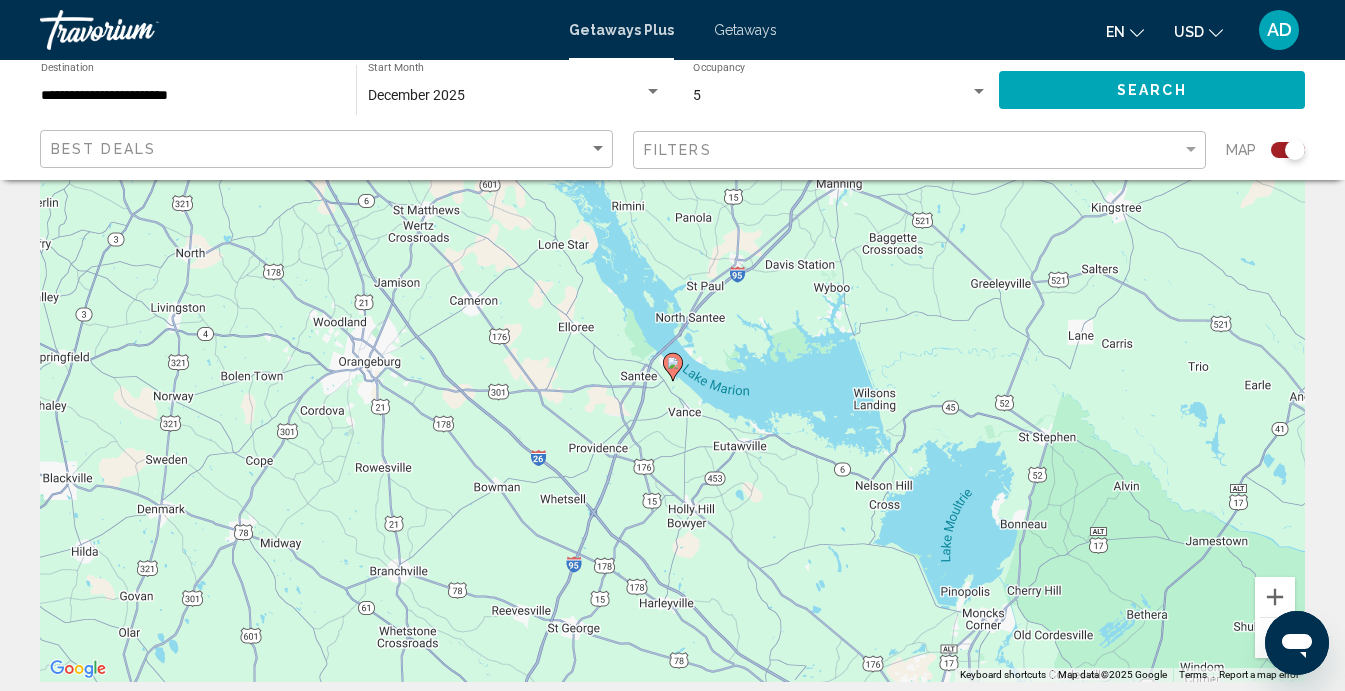 click 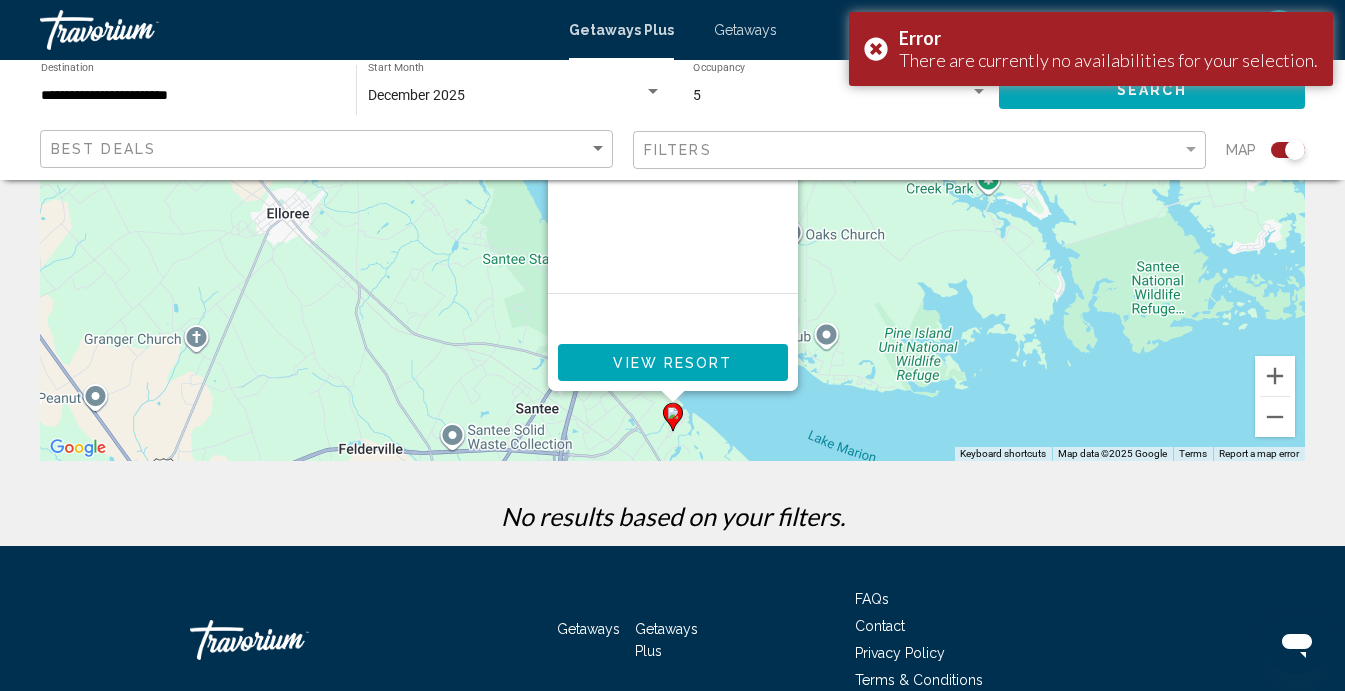 scroll, scrollTop: 253, scrollLeft: 0, axis: vertical 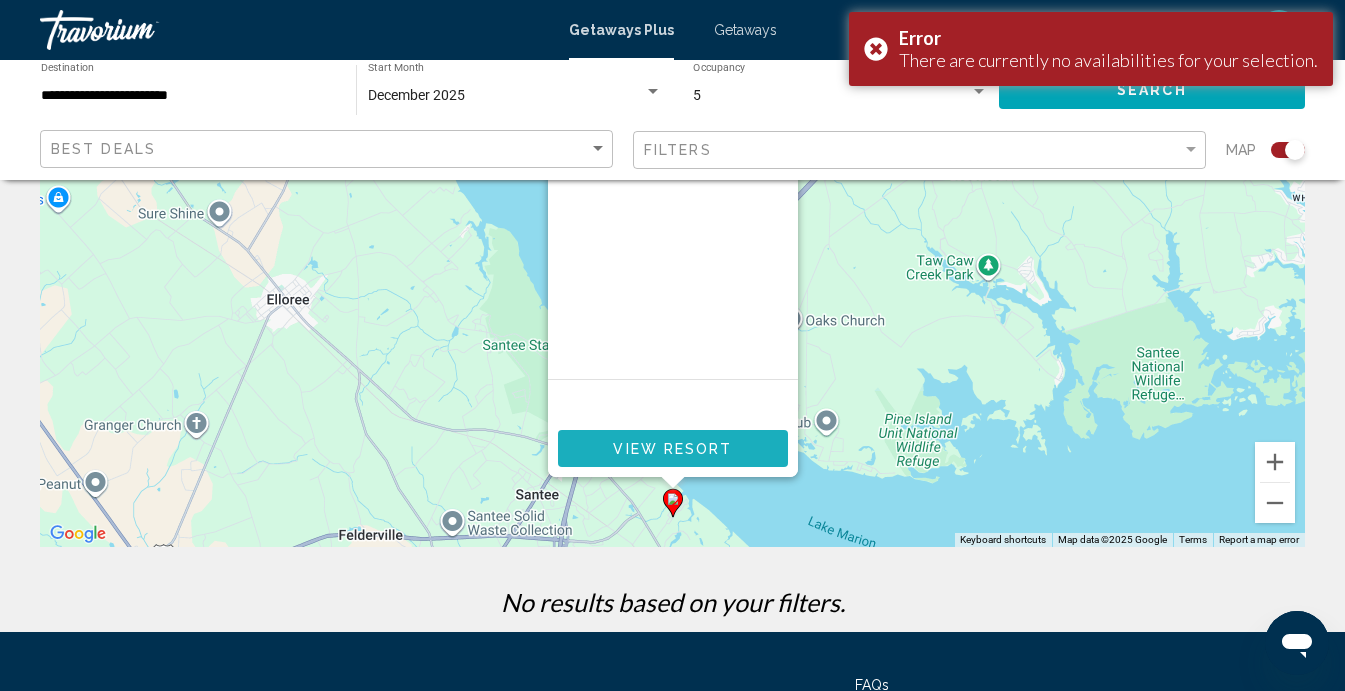 click on "View Resort" at bounding box center [672, 448] 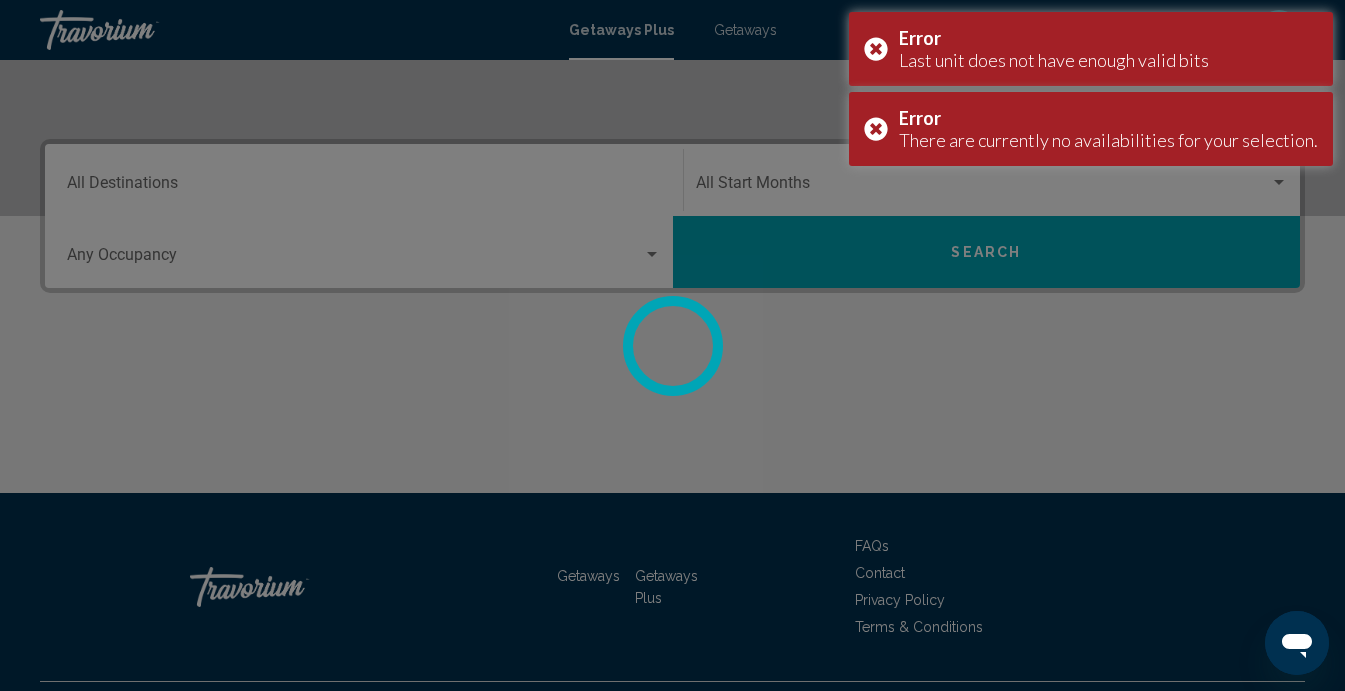 scroll, scrollTop: 431, scrollLeft: 0, axis: vertical 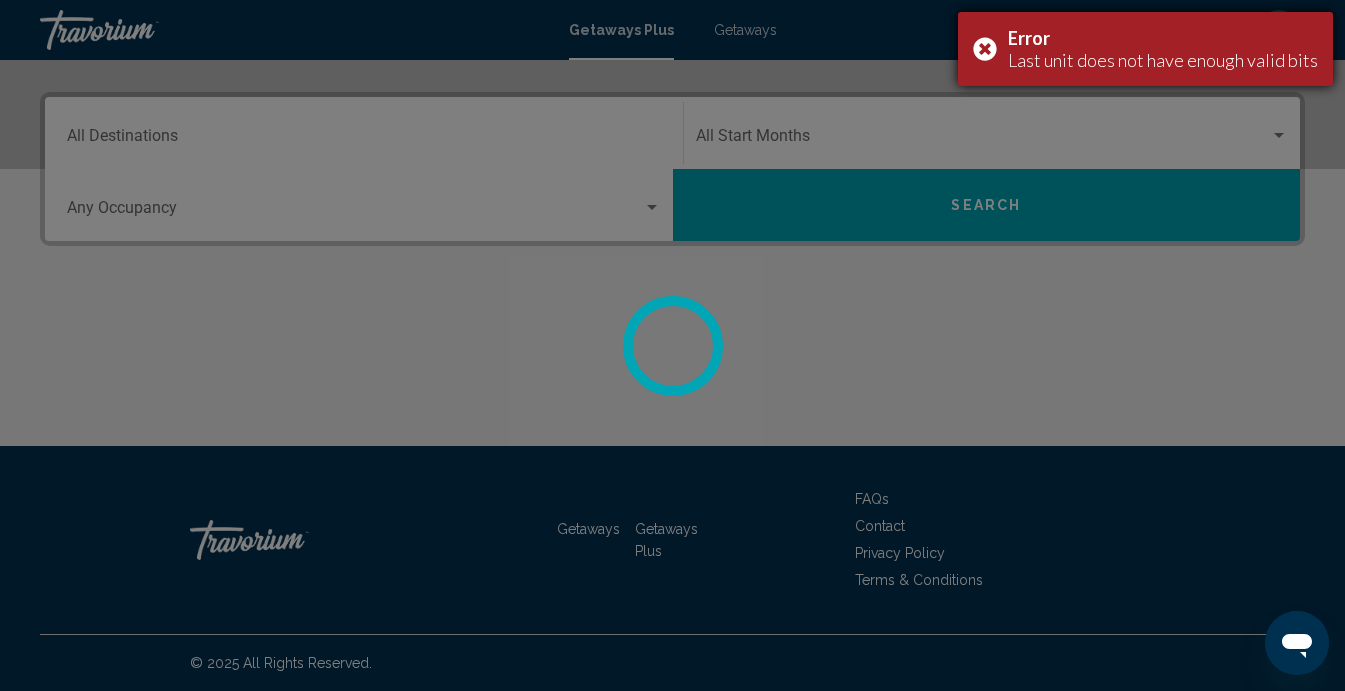 click on "Error   Last unit does not have enough valid bits" at bounding box center (1145, 49) 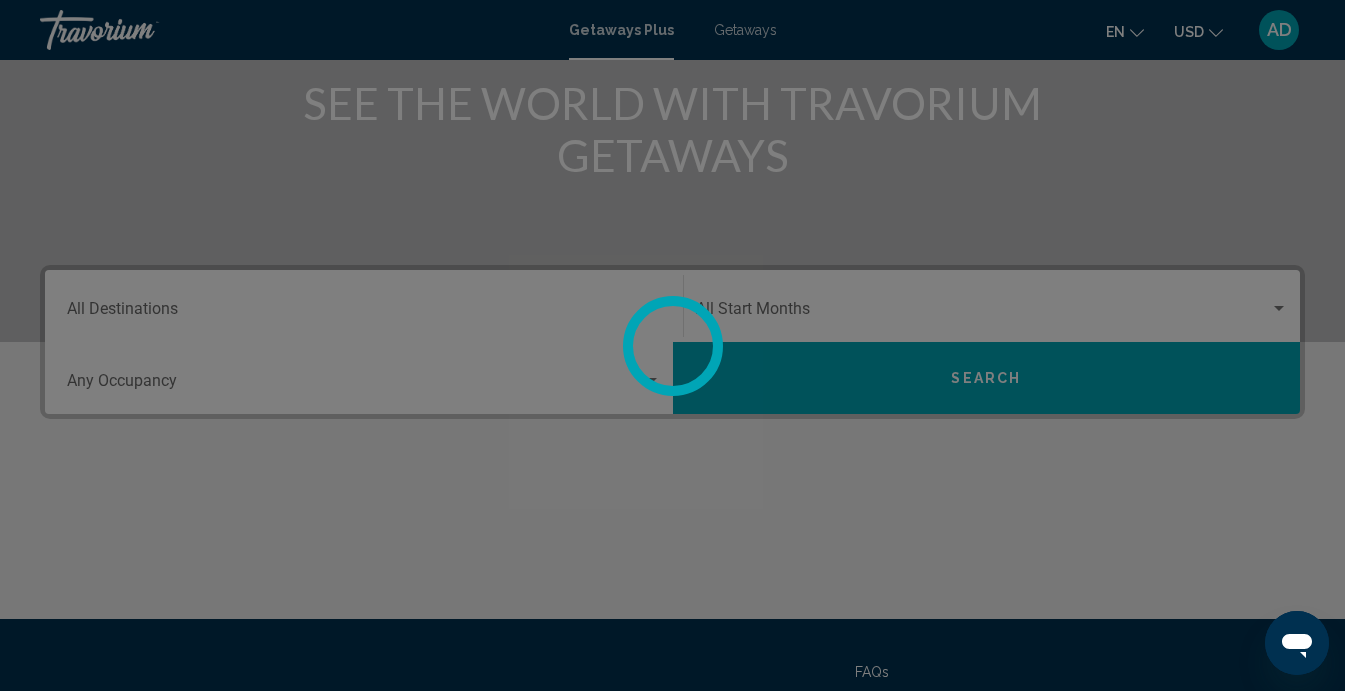 scroll, scrollTop: 431, scrollLeft: 0, axis: vertical 